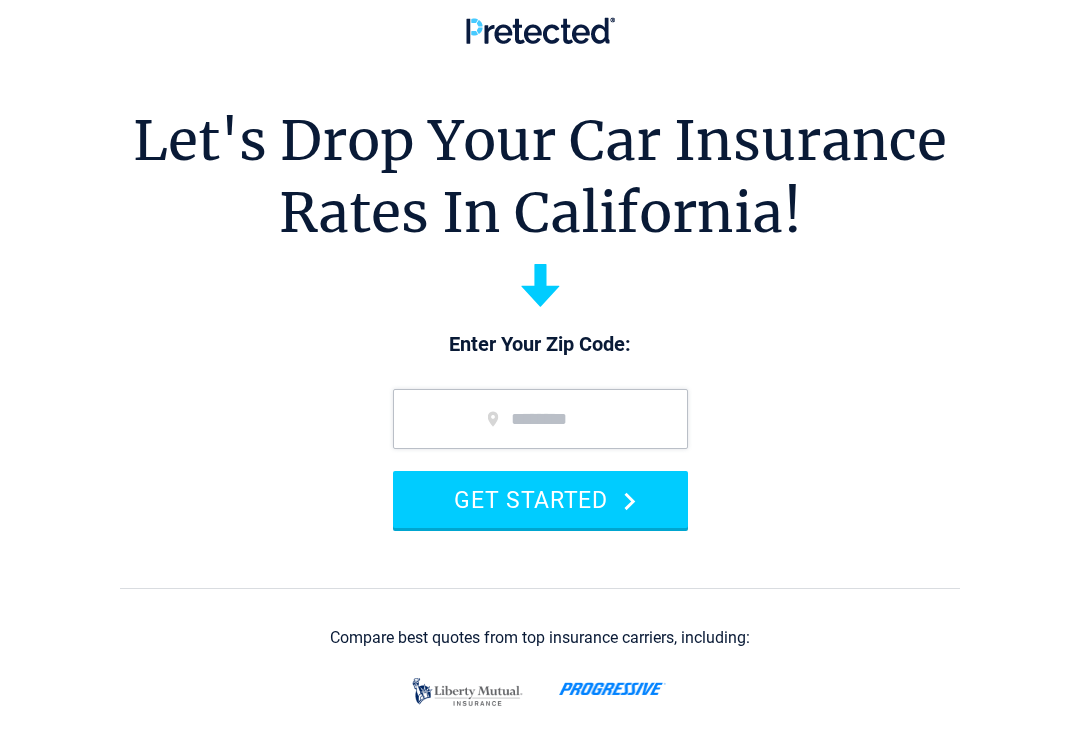 scroll, scrollTop: 0, scrollLeft: 0, axis: both 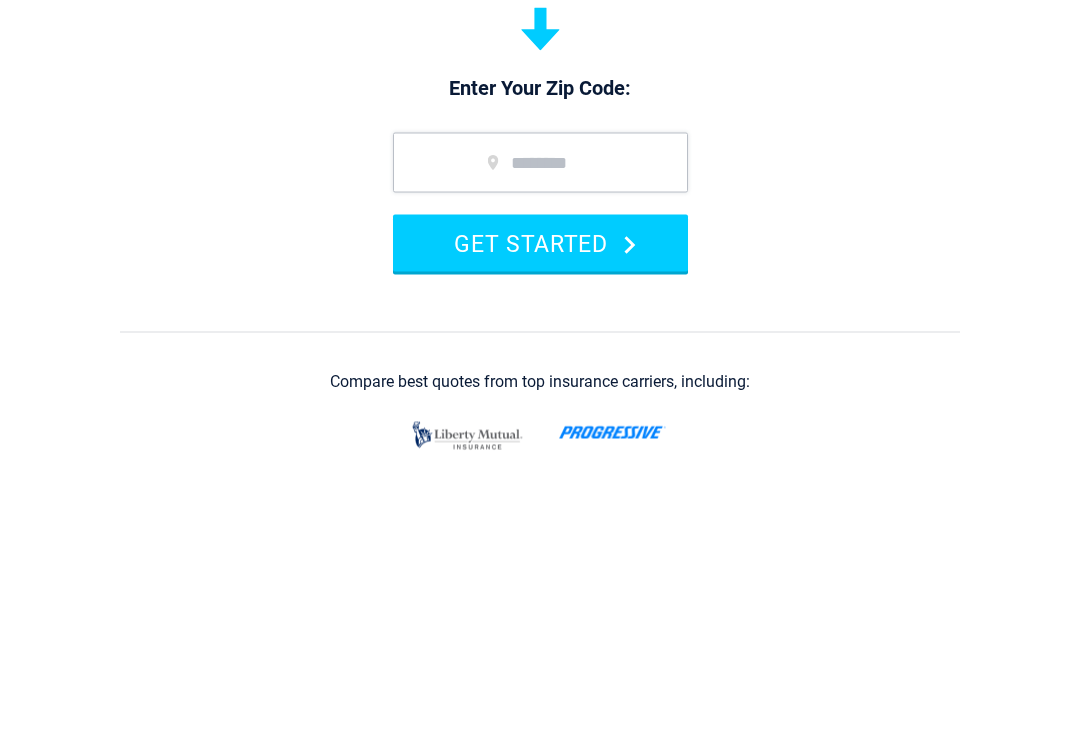 type on "*****" 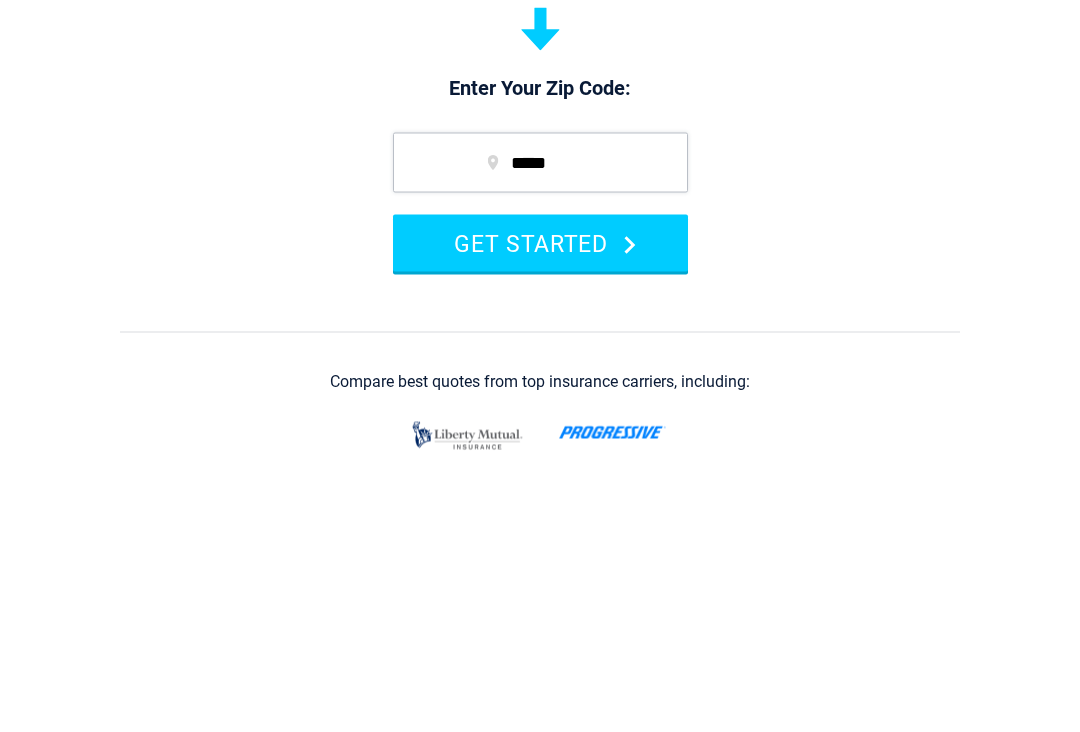 scroll, scrollTop: 257, scrollLeft: 0, axis: vertical 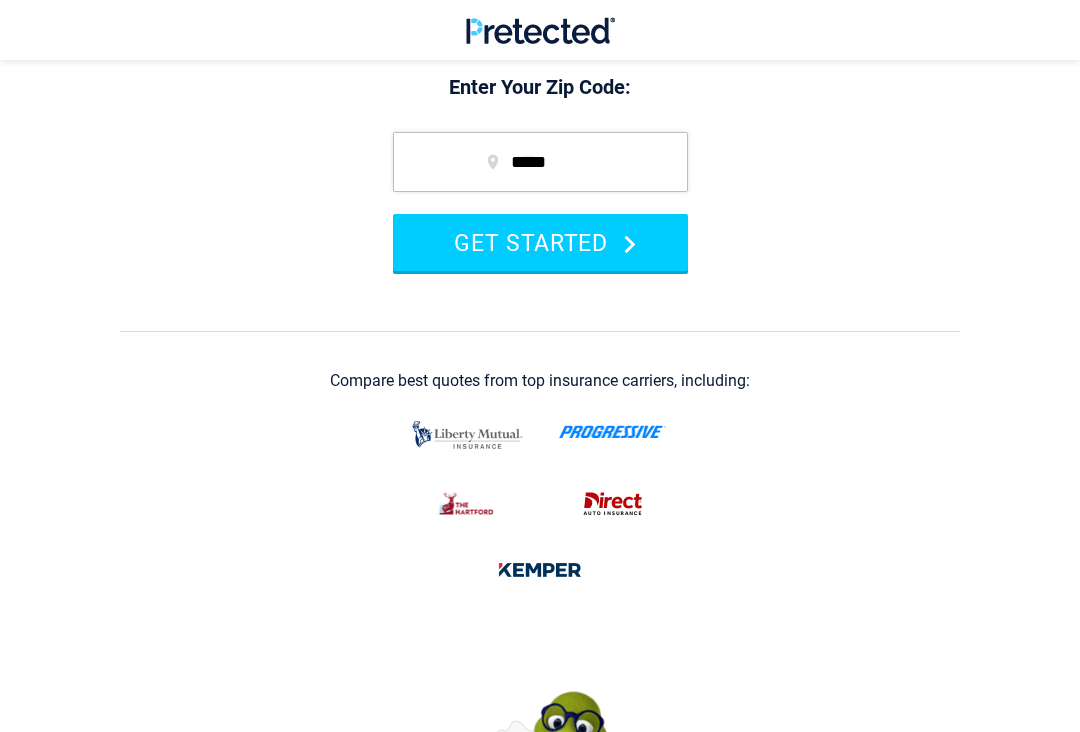 click on "GET STARTED" at bounding box center (540, 242) 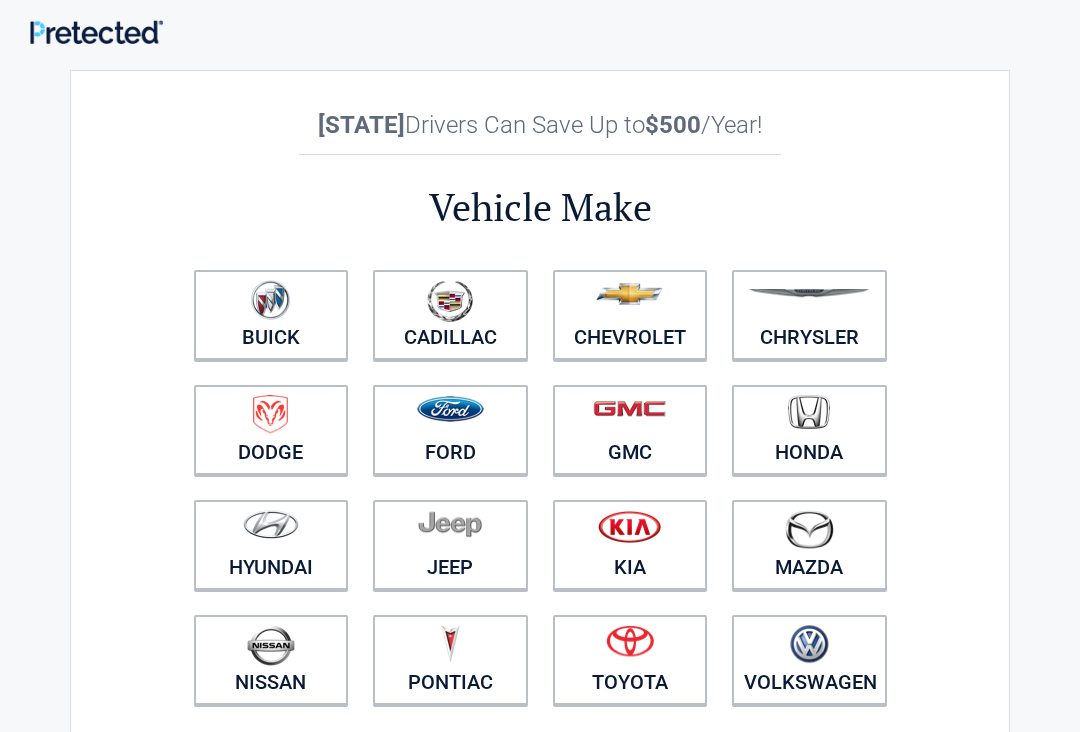 scroll, scrollTop: 0, scrollLeft: 0, axis: both 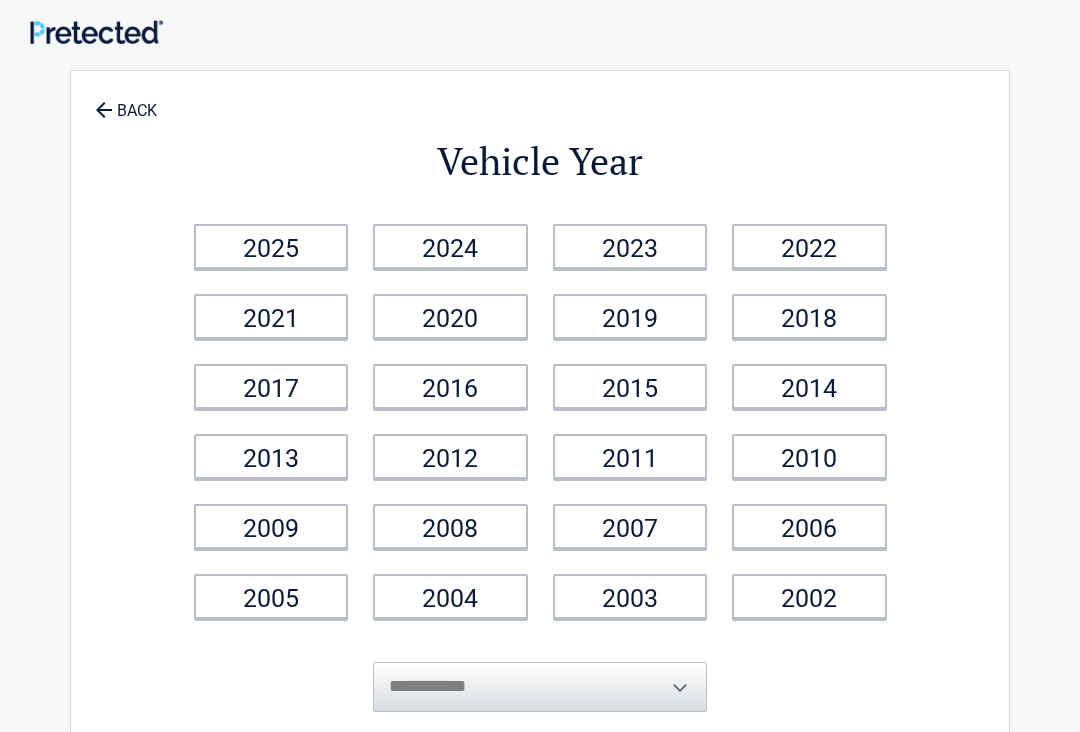 click on "2010" at bounding box center (809, 456) 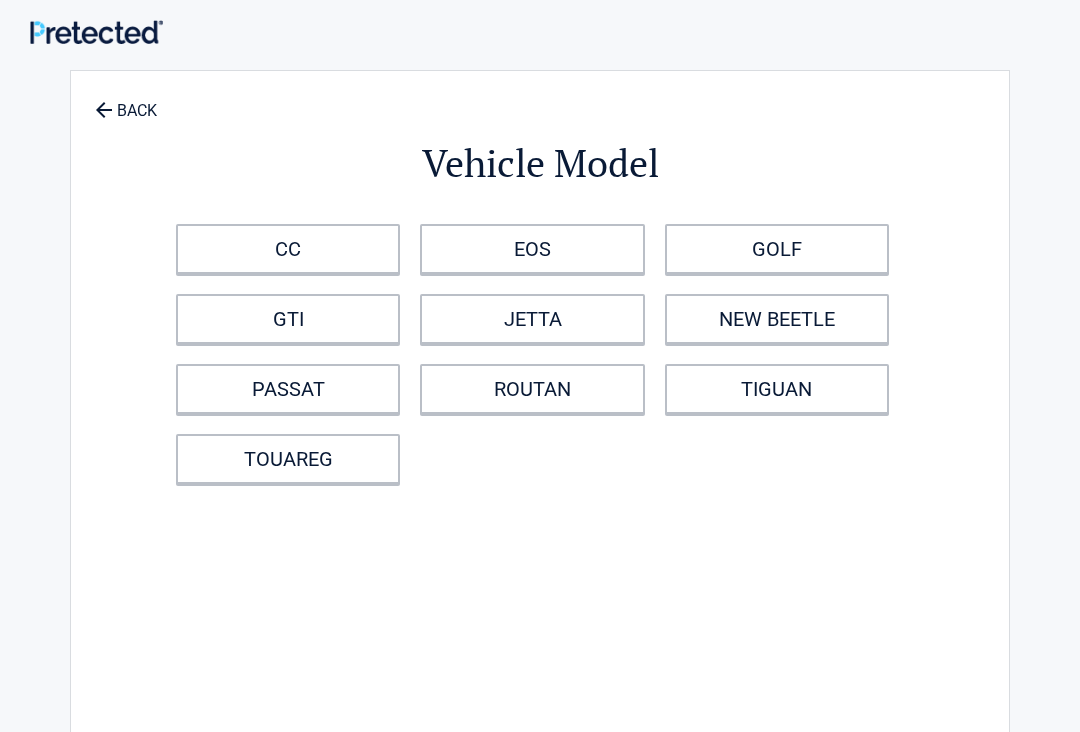 click on "TIGUAN" at bounding box center (777, 389) 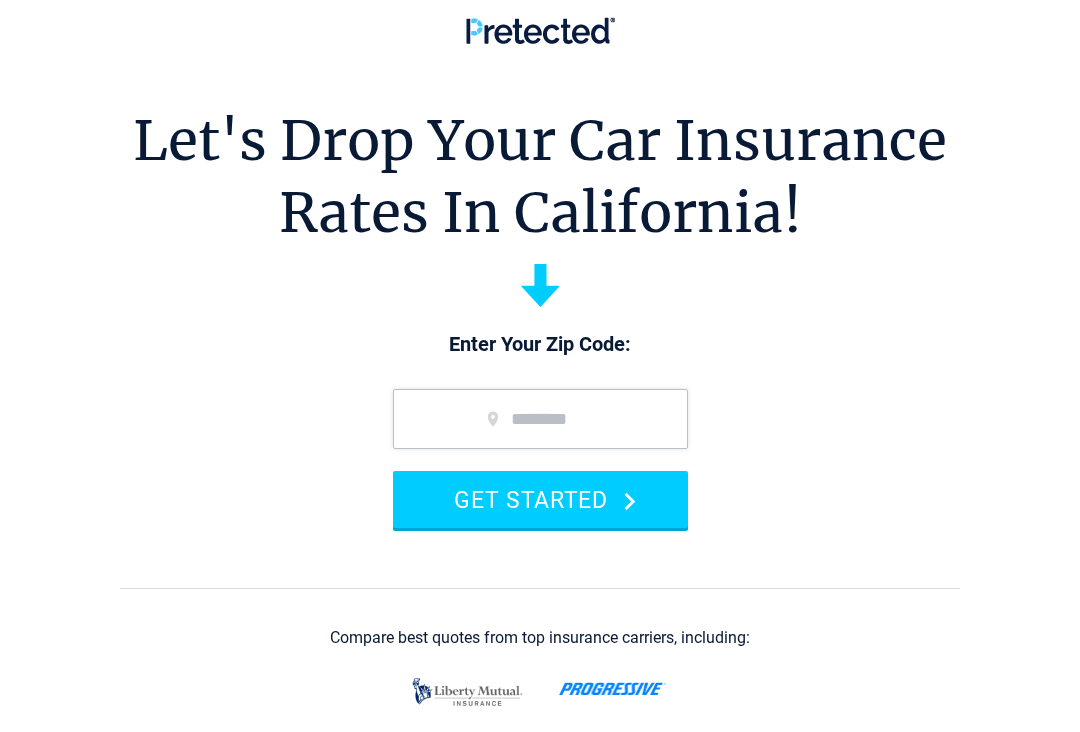 scroll, scrollTop: 0, scrollLeft: 0, axis: both 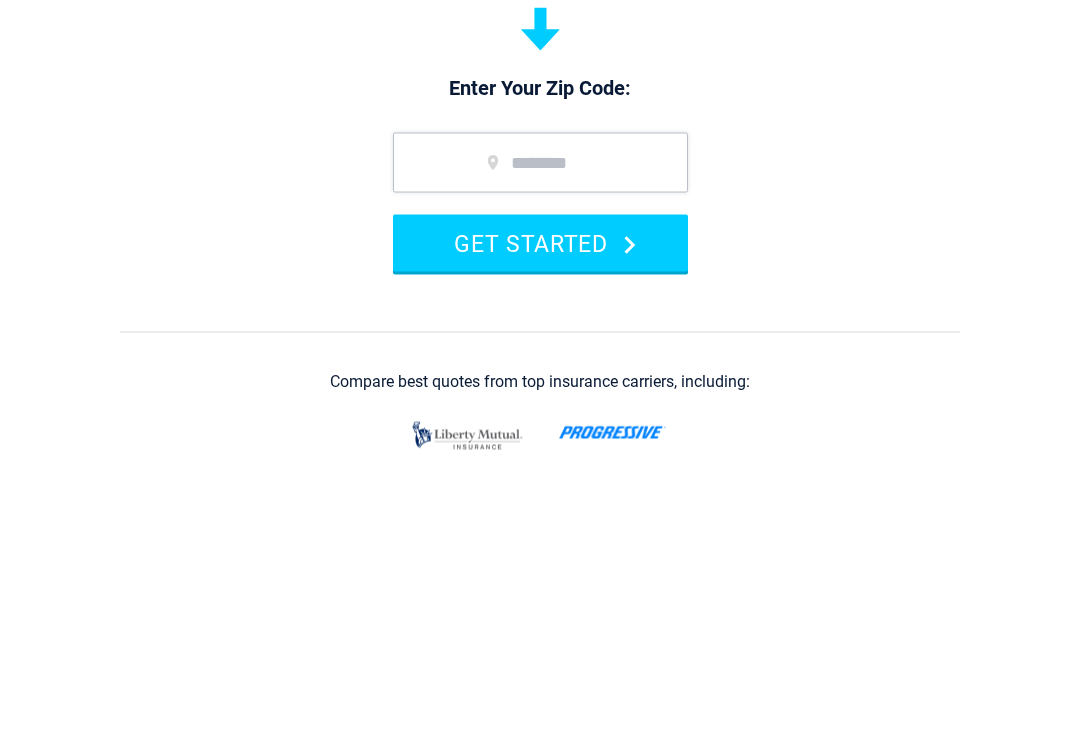 type on "*****" 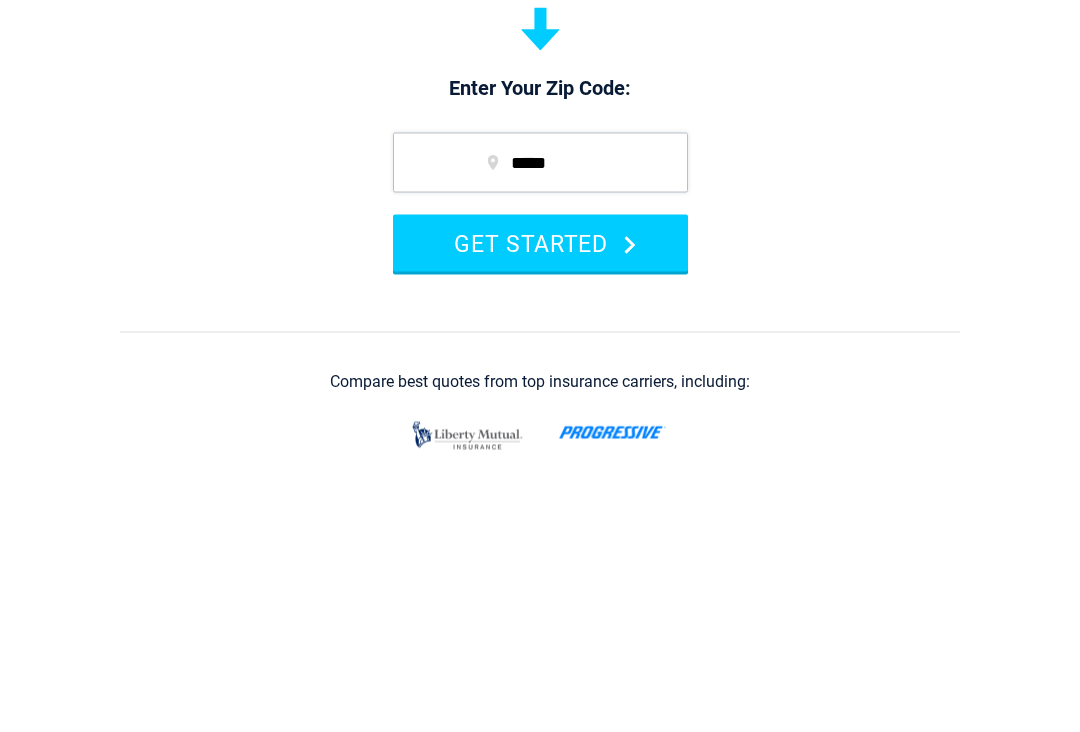 scroll, scrollTop: 257, scrollLeft: 0, axis: vertical 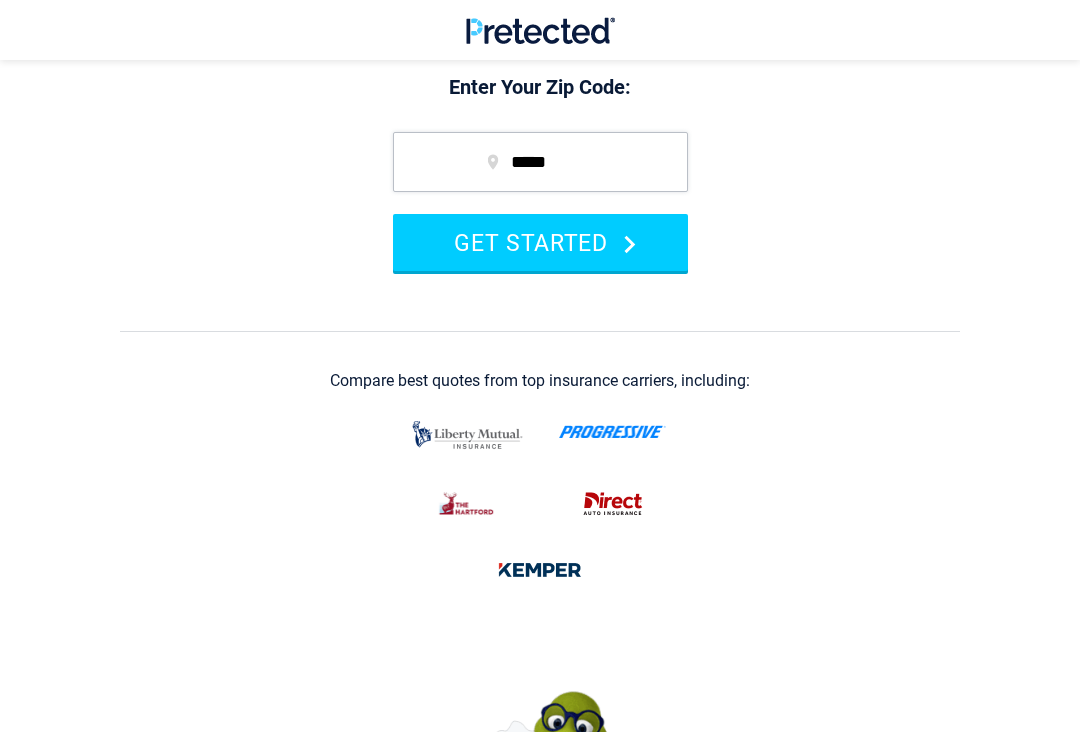 click on "GET STARTED" at bounding box center (540, 242) 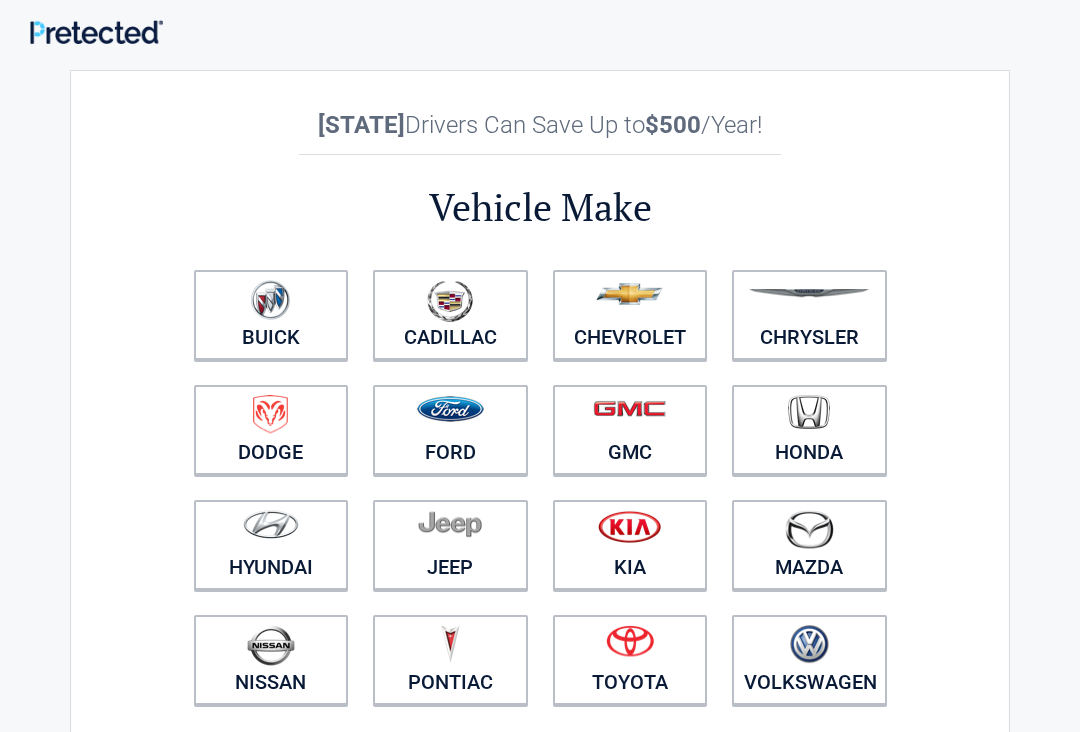 scroll, scrollTop: 0, scrollLeft: 0, axis: both 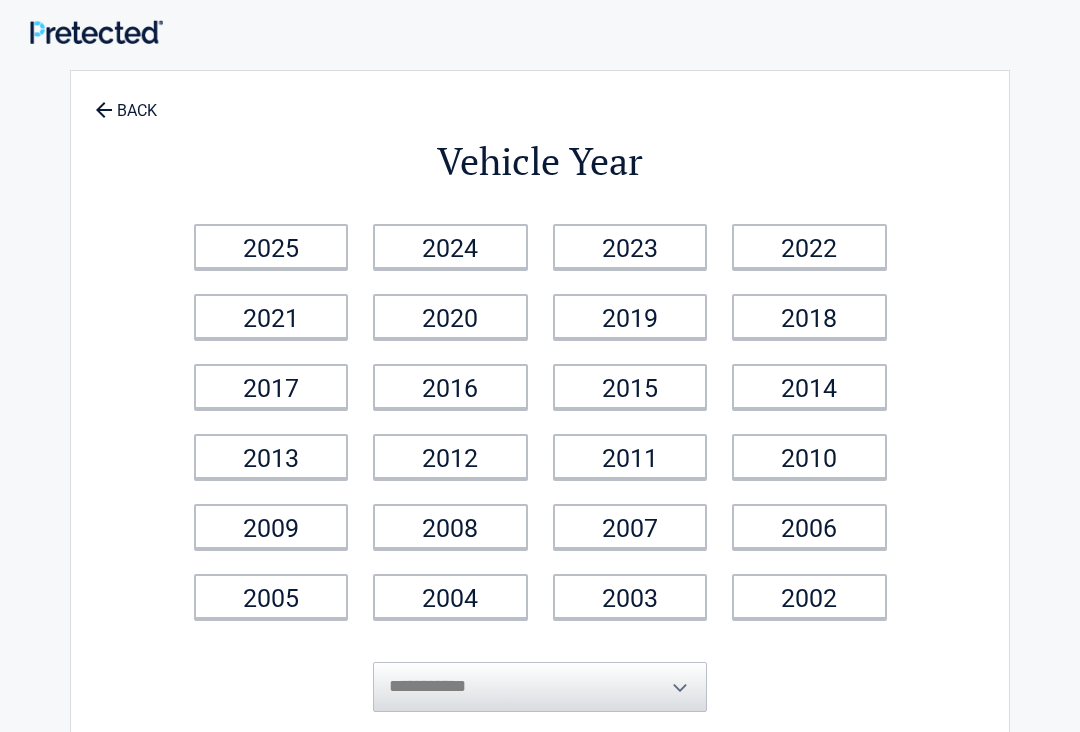 click on "2010" at bounding box center [809, 456] 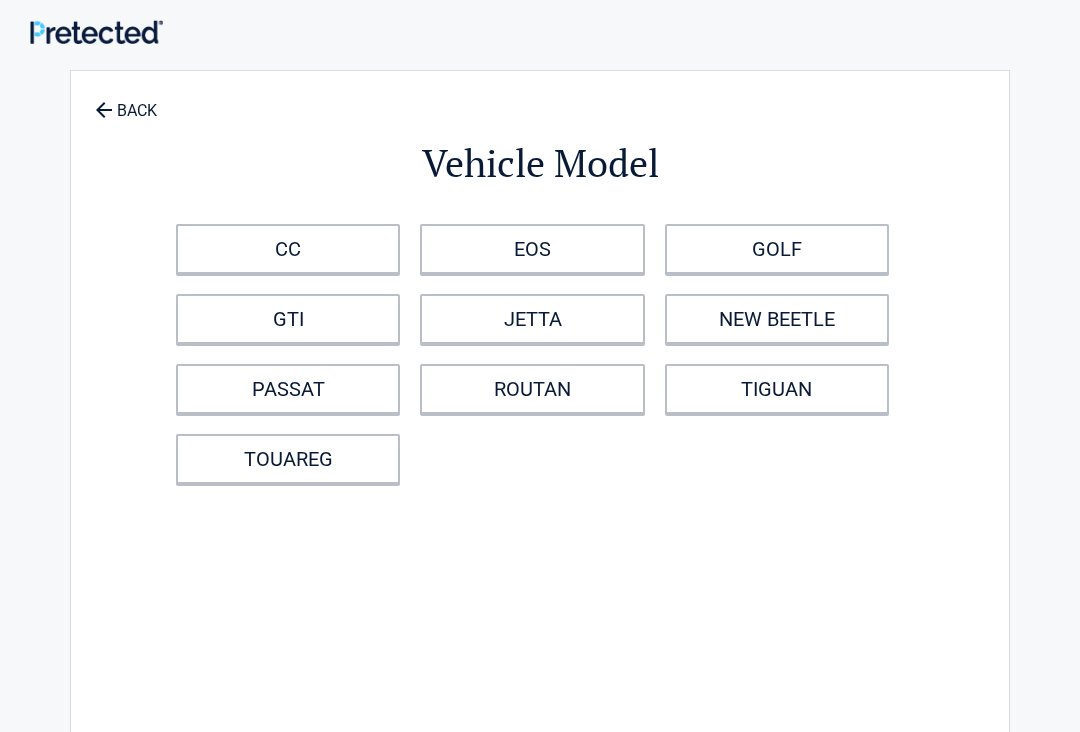 click on "NEW BEETLE" at bounding box center [777, 319] 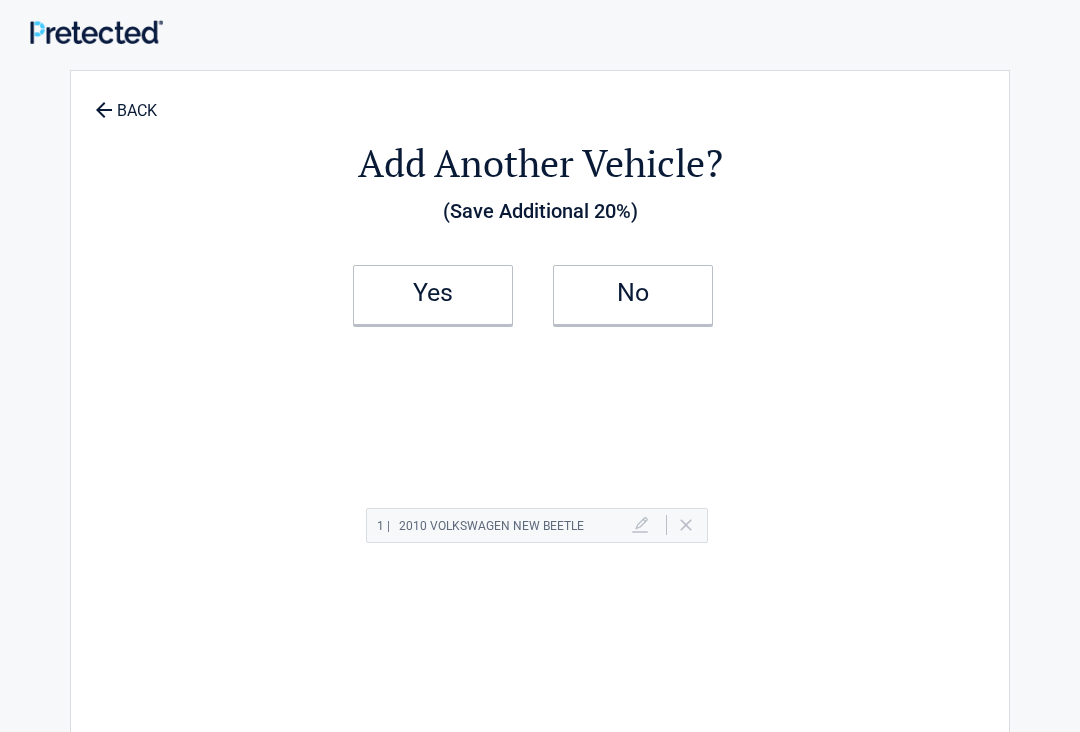 click on "Yes" at bounding box center [433, 293] 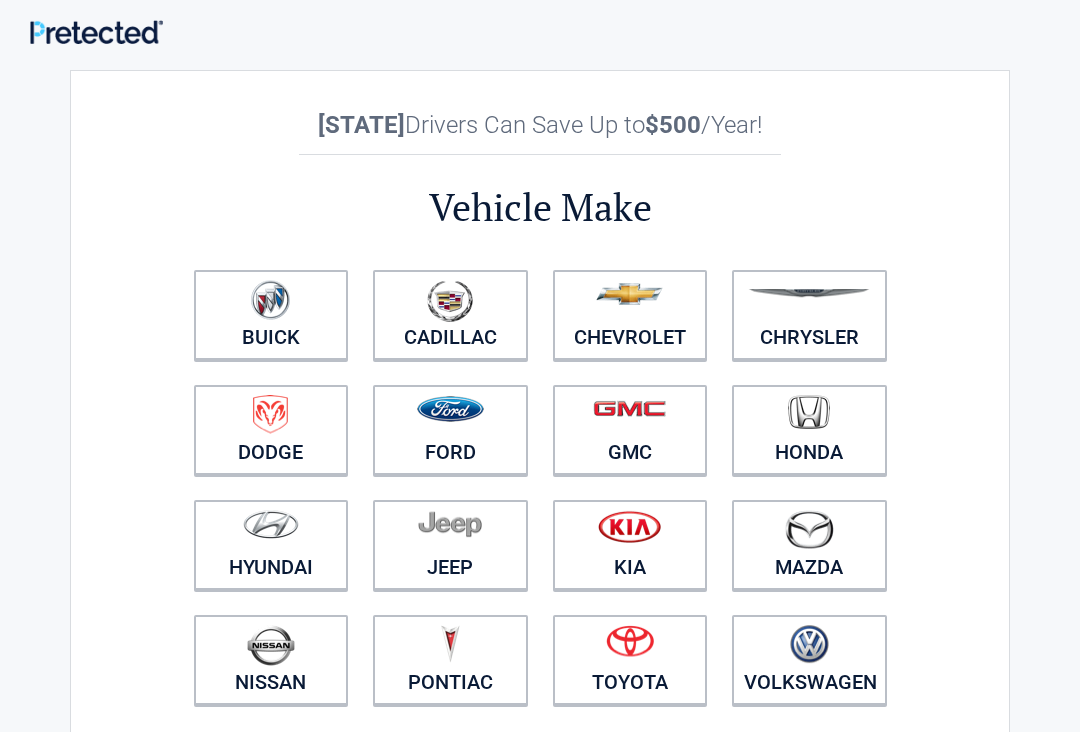 click at bounding box center (630, 641) 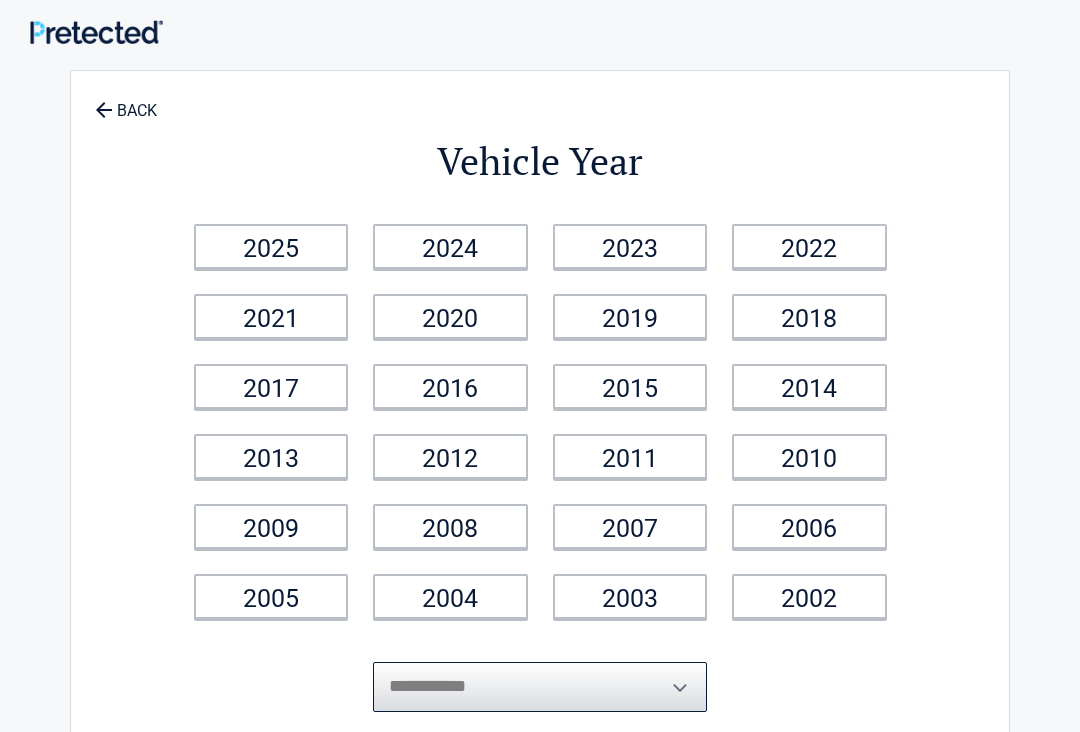 click on "**********" at bounding box center [540, 687] 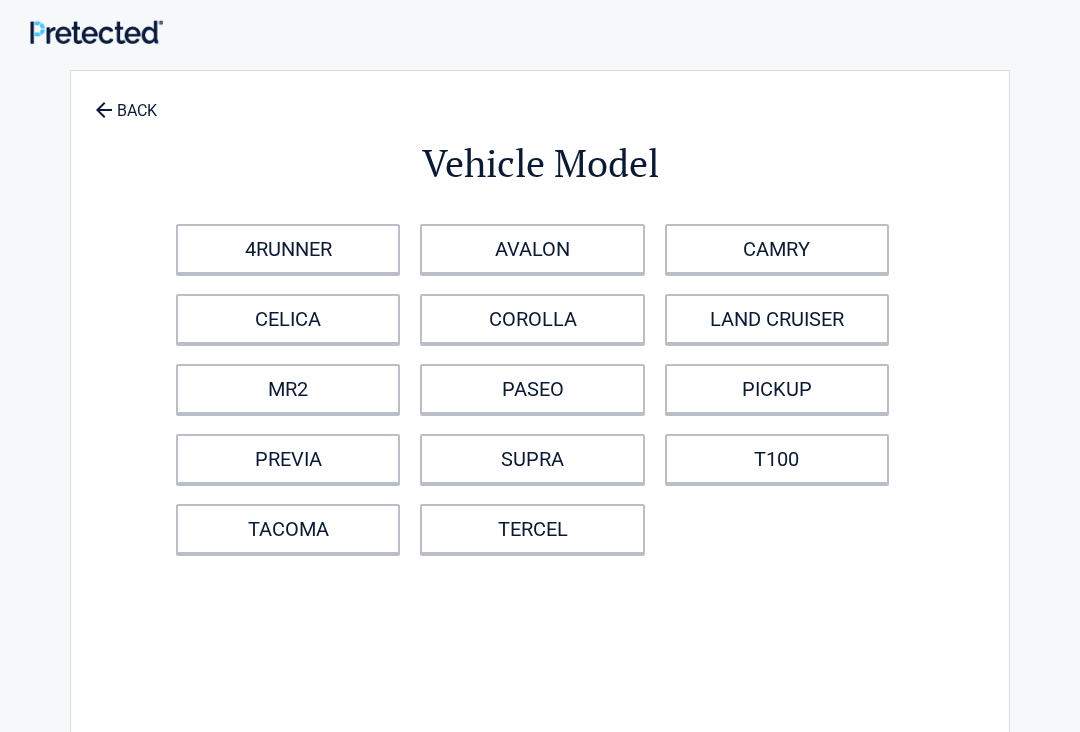 click on "4RUNNER" at bounding box center [288, 249] 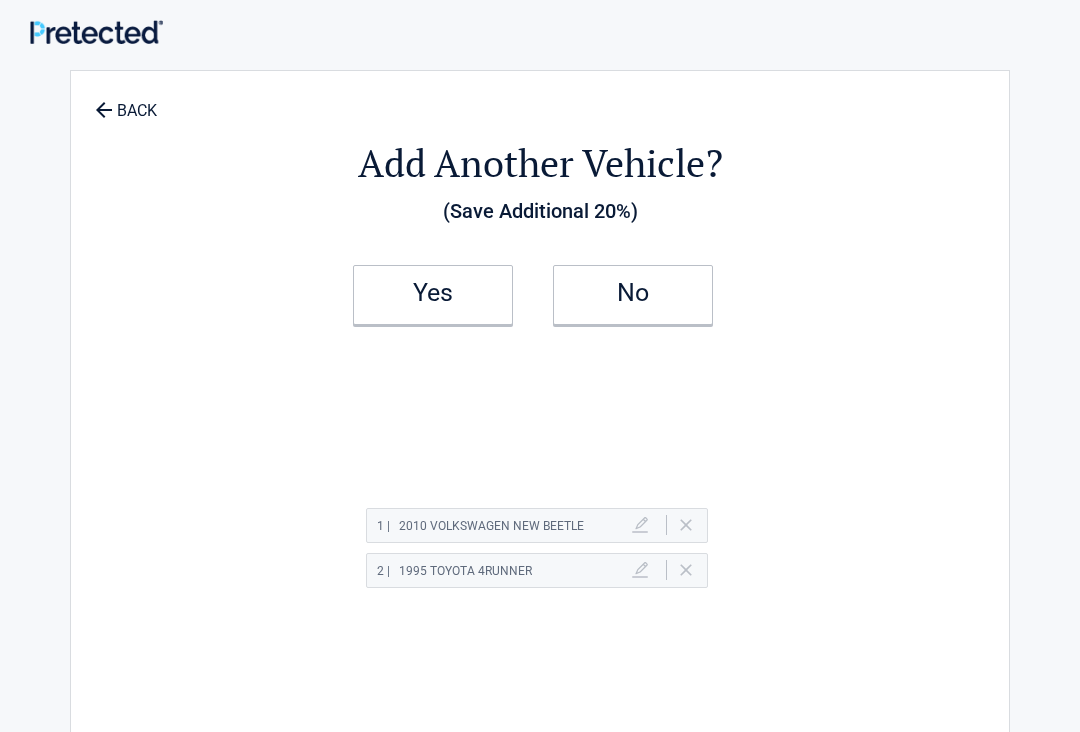 click on "No" at bounding box center (633, 293) 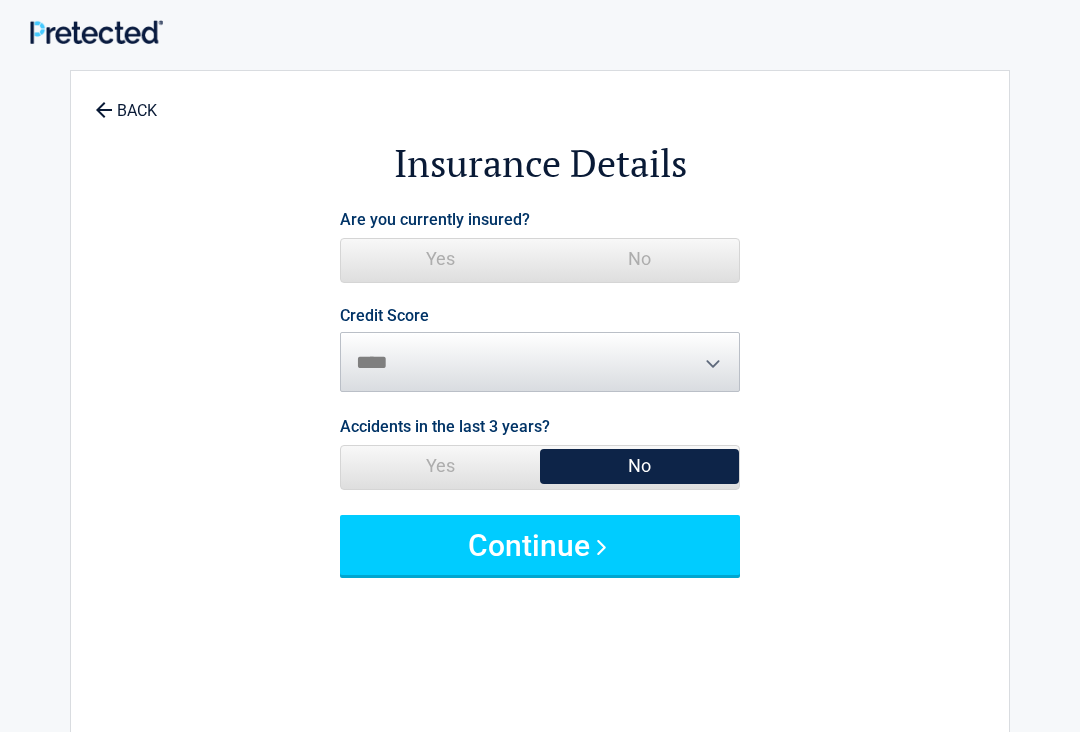 click on "No" at bounding box center (639, 259) 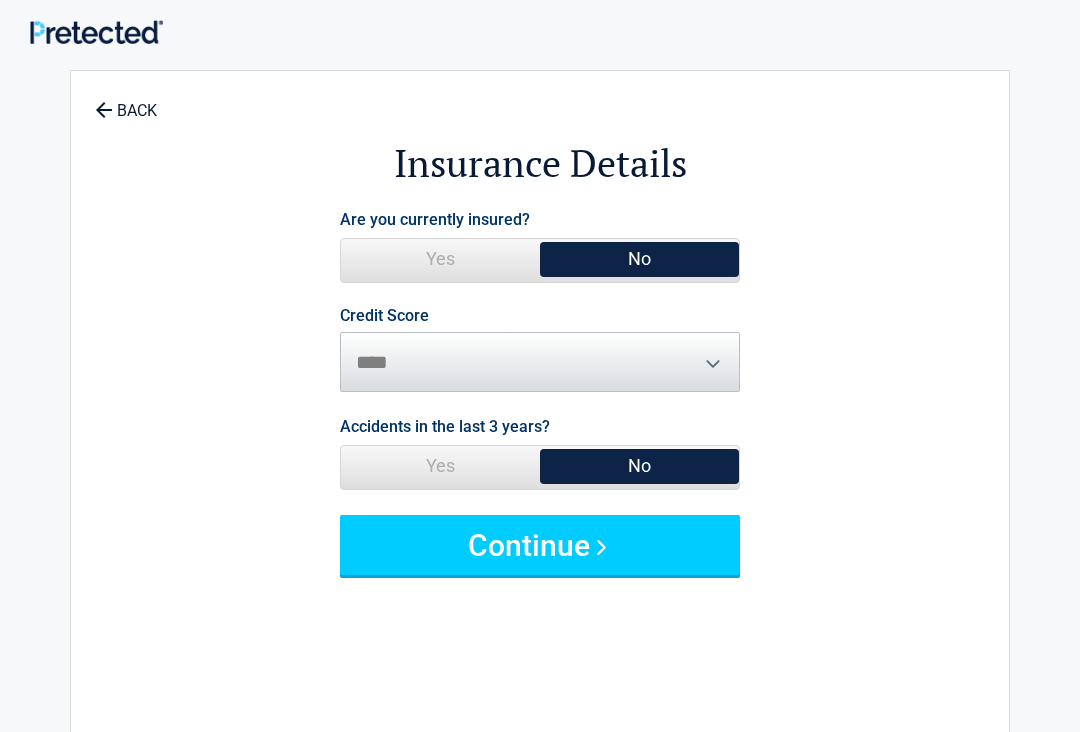 click on "Continue" at bounding box center [540, 545] 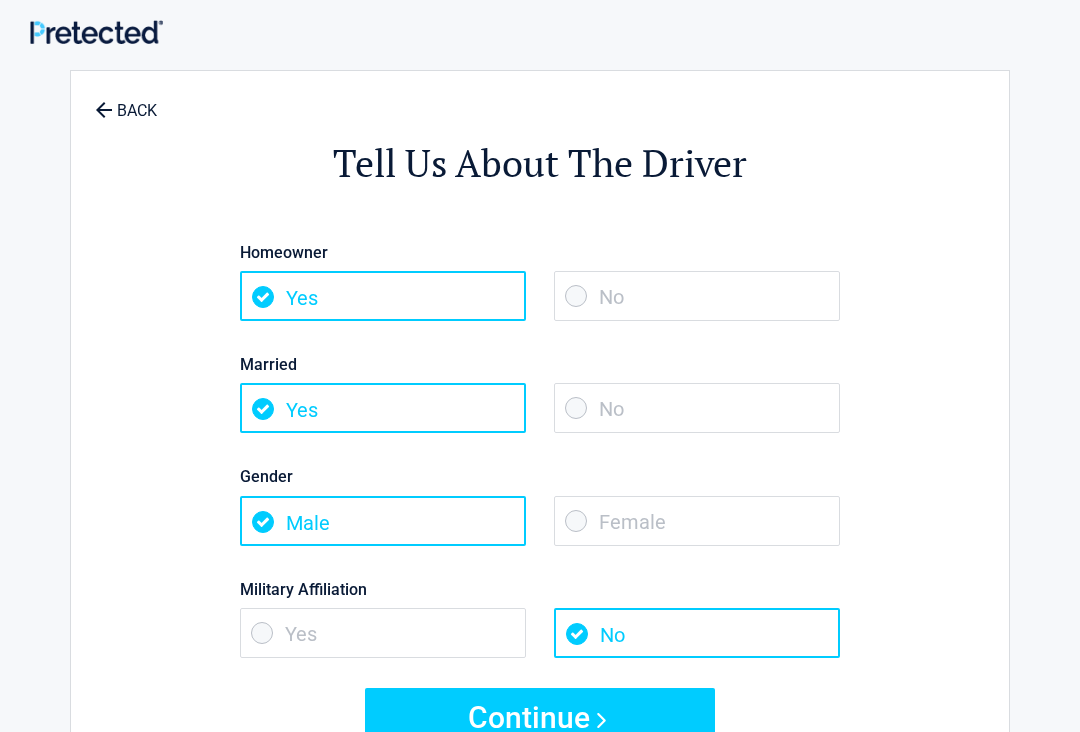 click on "No" at bounding box center (697, 296) 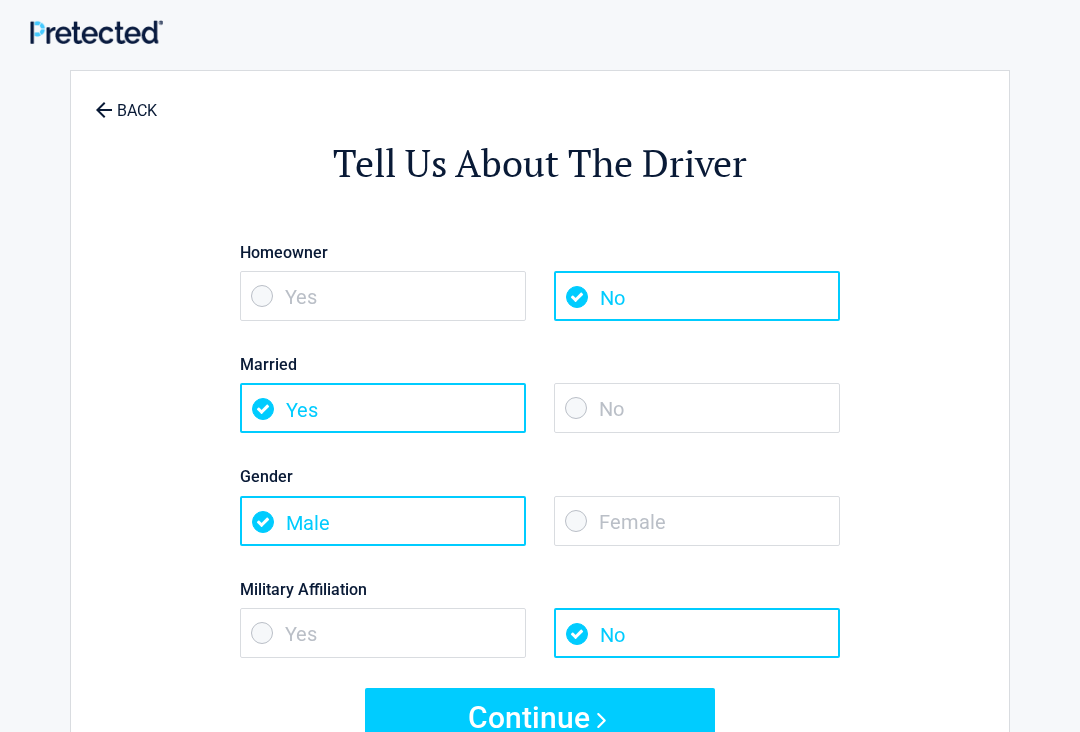 click on "Female" at bounding box center (697, 521) 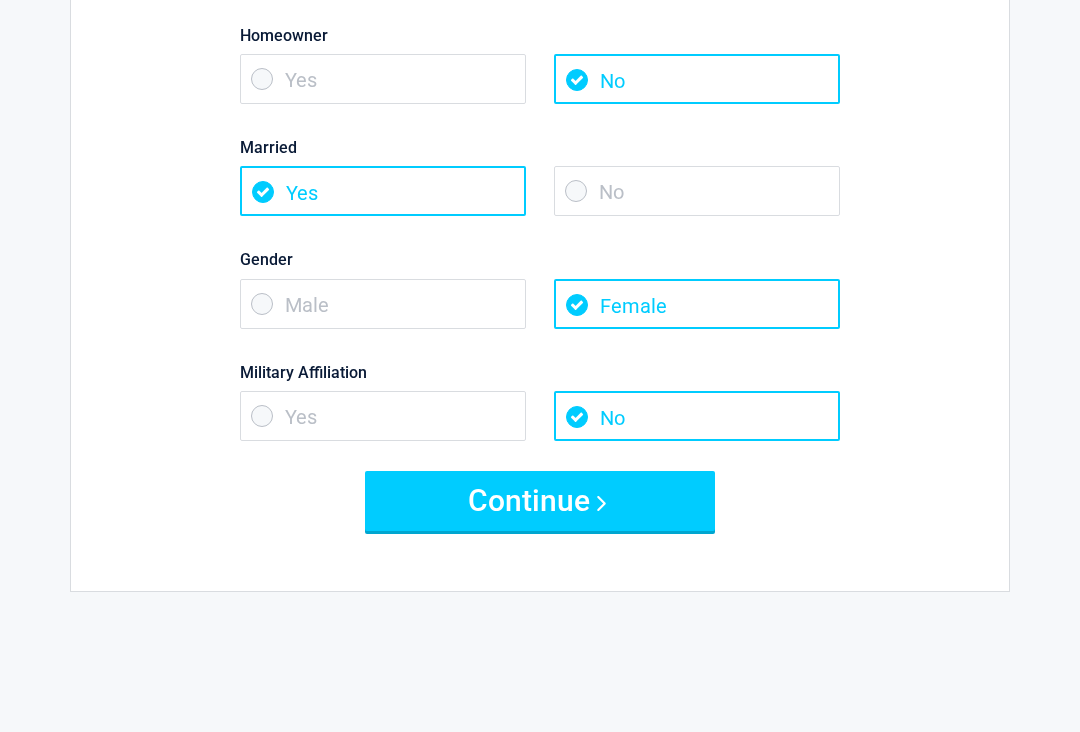scroll, scrollTop: 306, scrollLeft: 0, axis: vertical 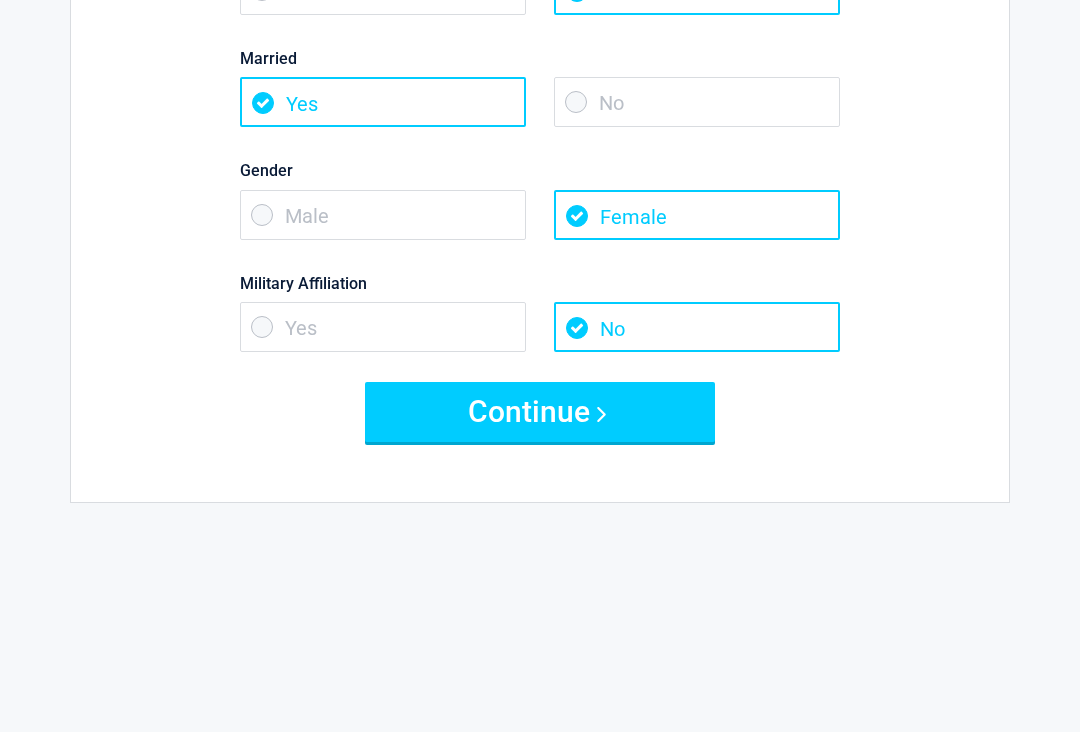 click on "Continue" at bounding box center (540, 412) 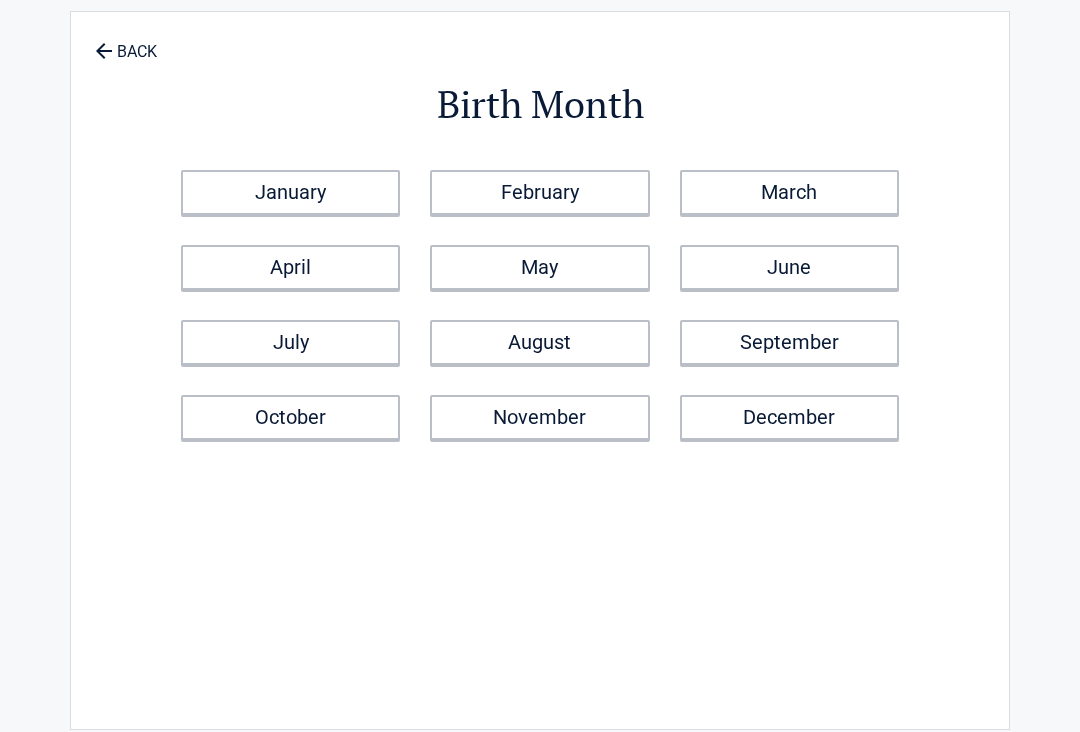 scroll, scrollTop: 0, scrollLeft: 0, axis: both 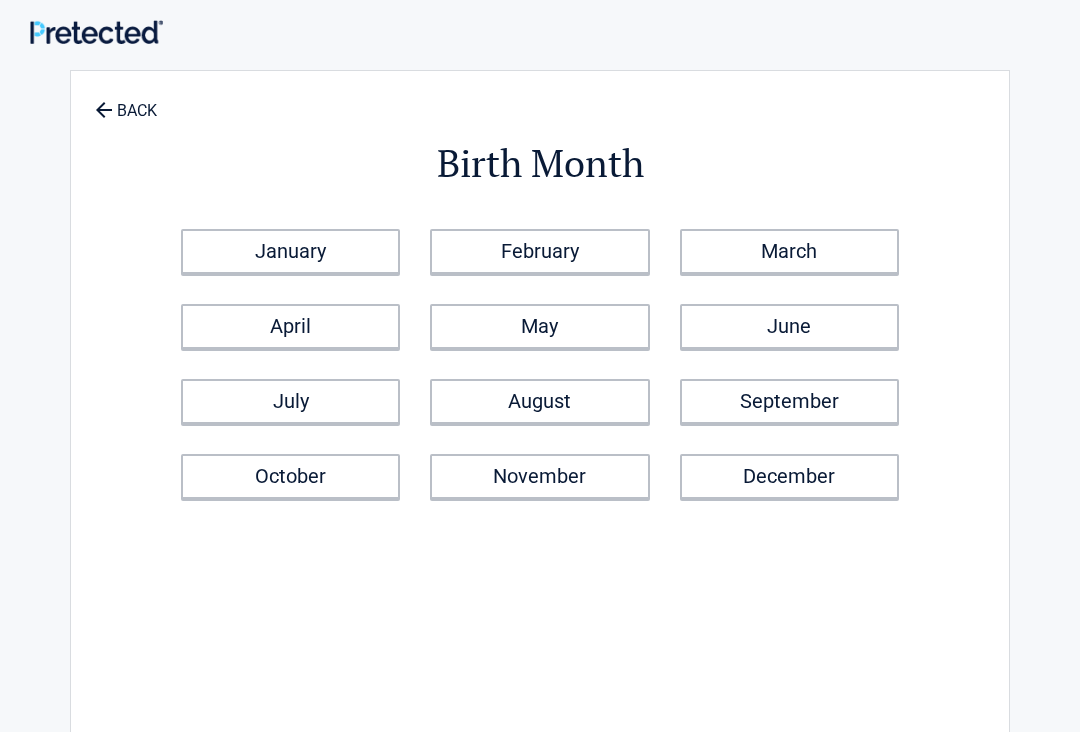 click on "January" at bounding box center [290, 251] 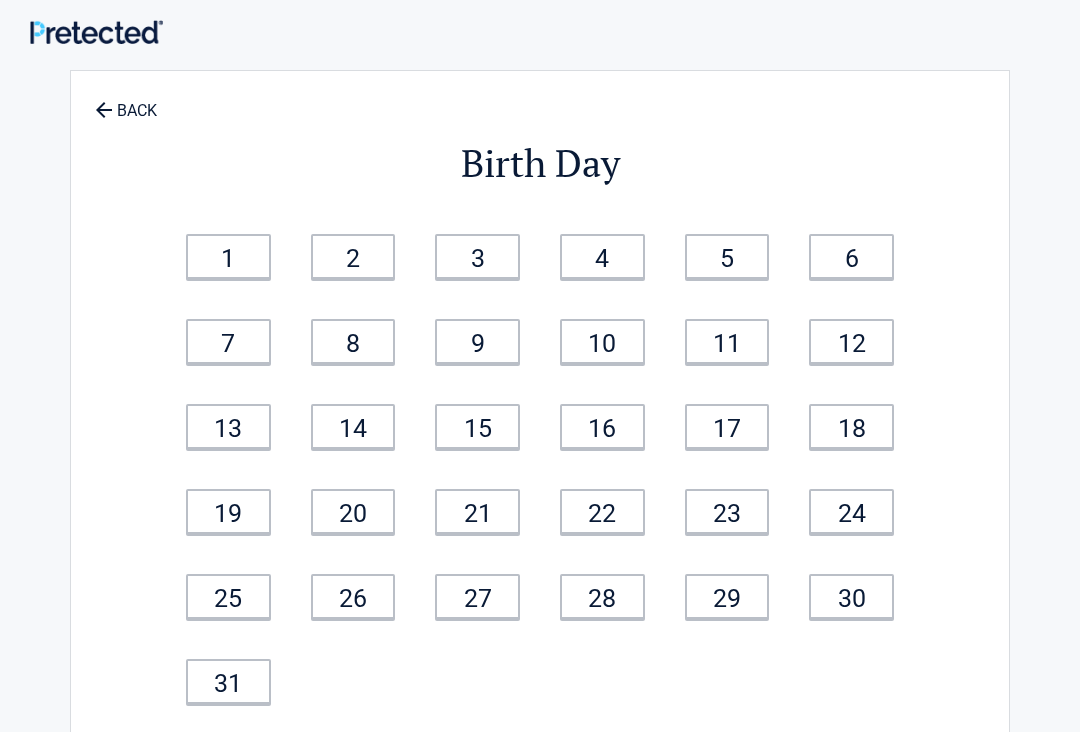 click on "26" at bounding box center [353, 596] 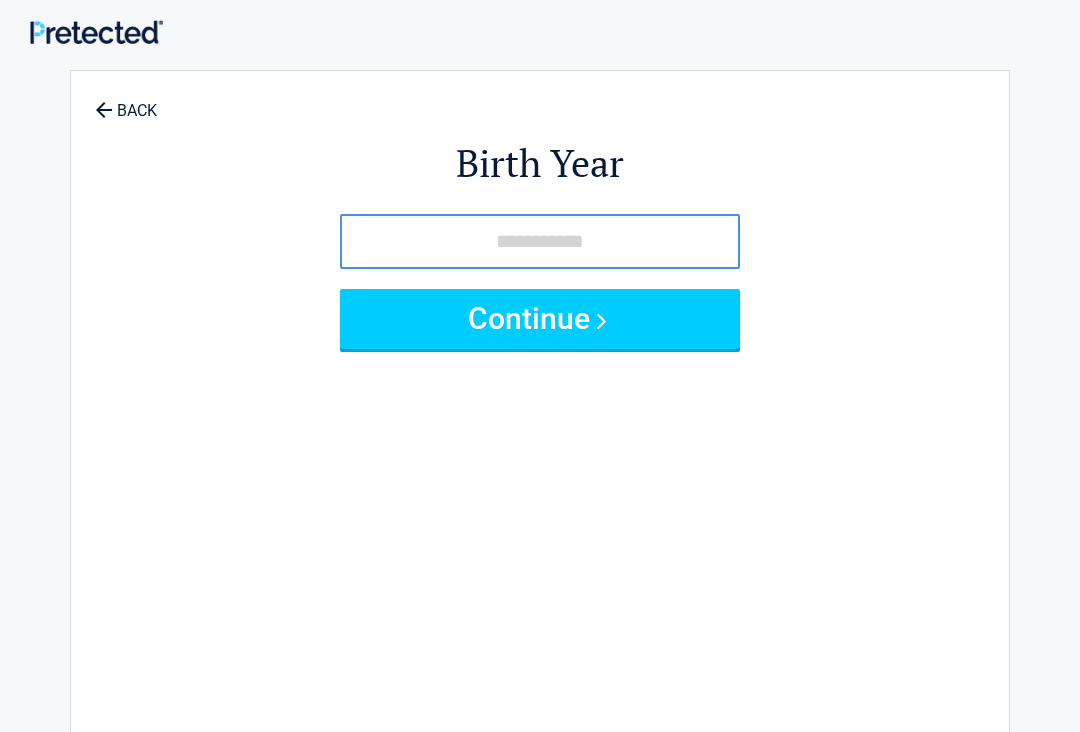 click at bounding box center [540, 241] 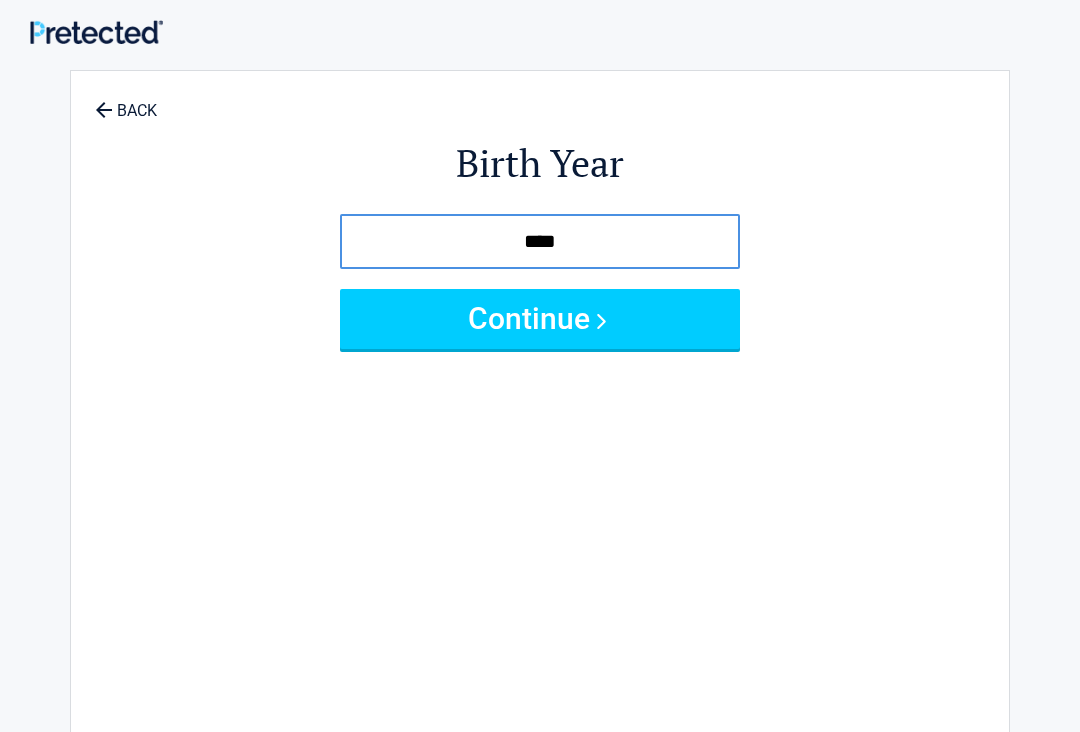 type on "****" 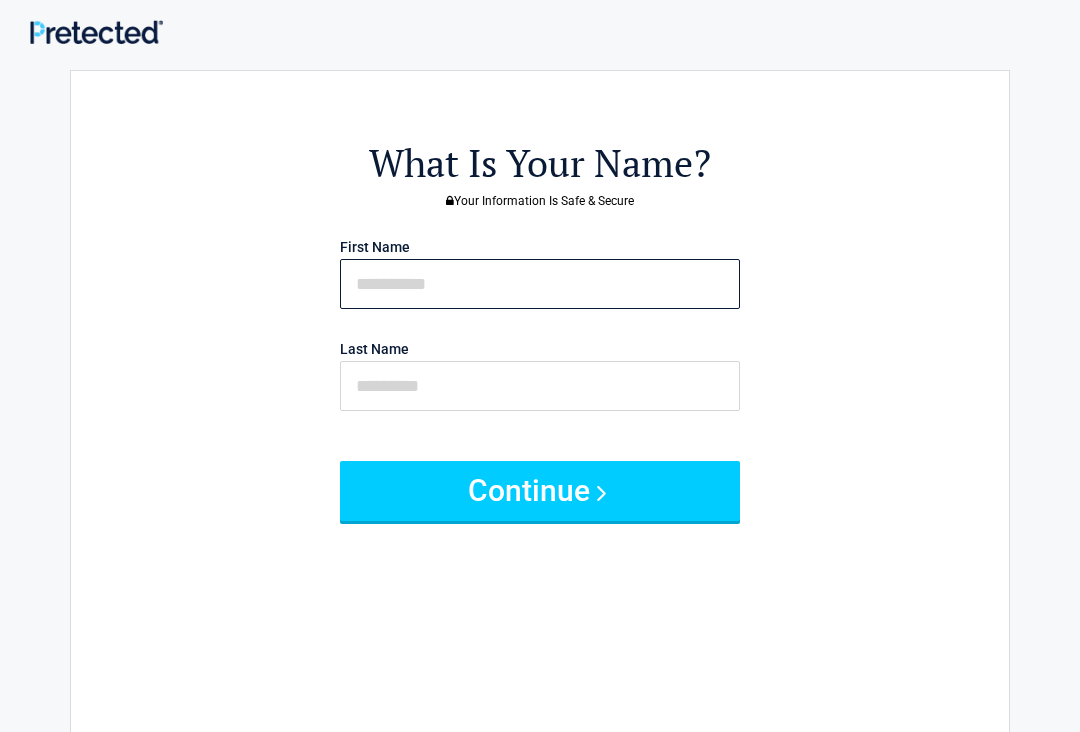 click at bounding box center [540, 284] 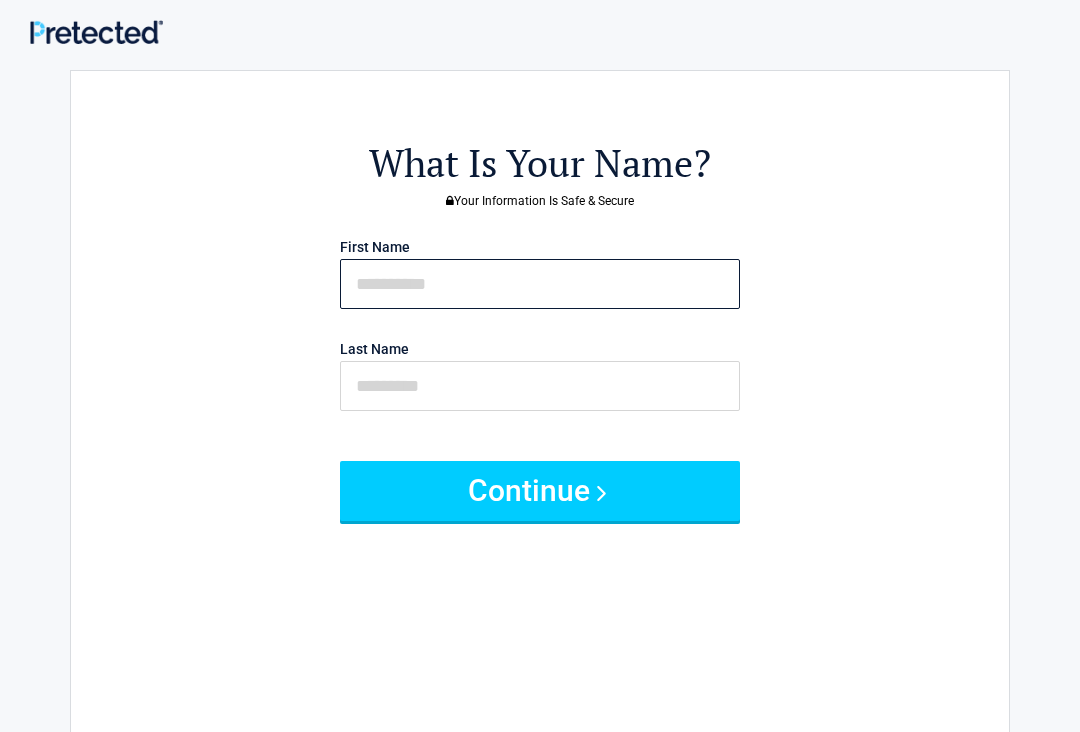 type on "****" 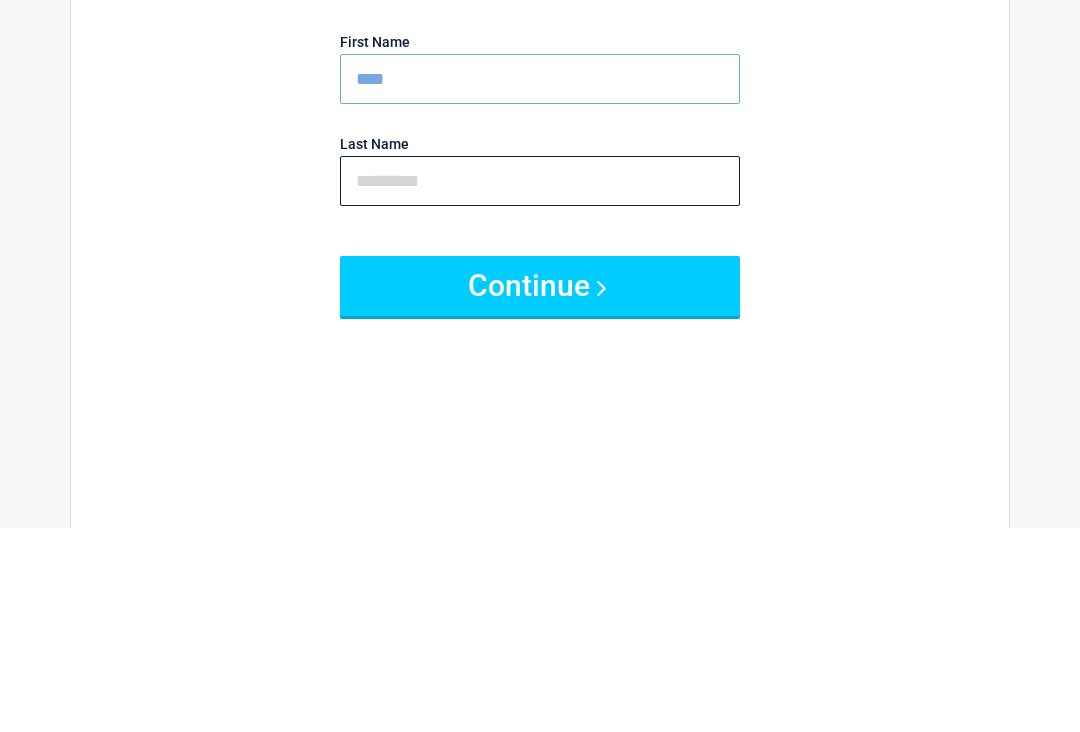 type on "**********" 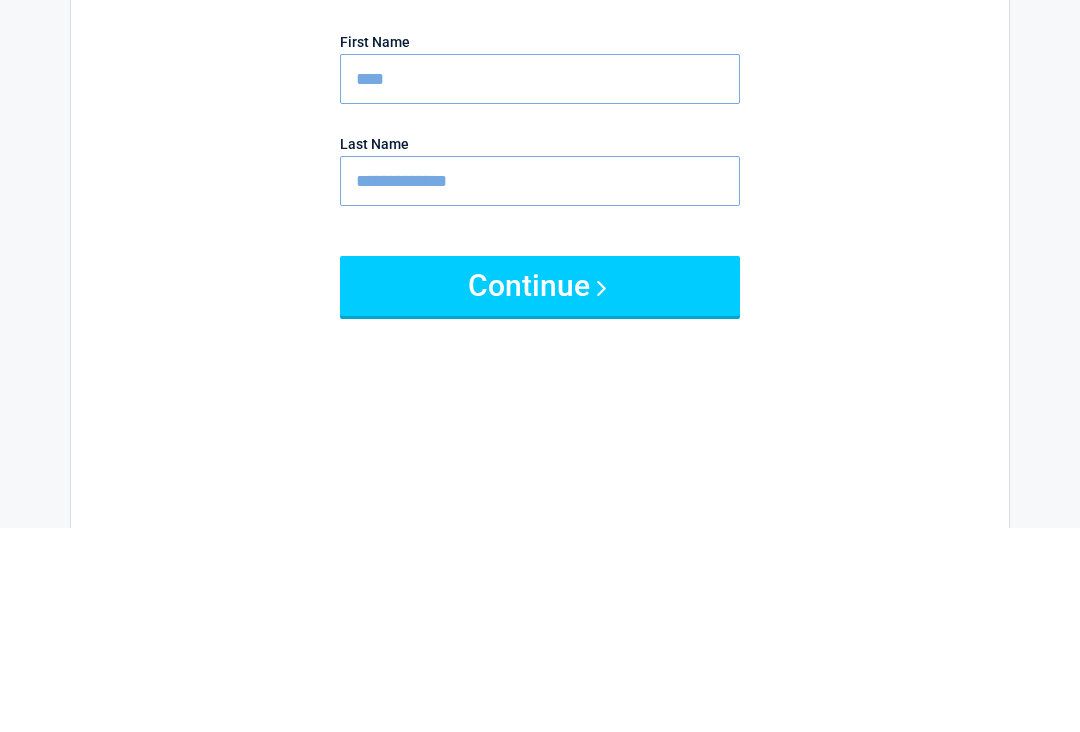 scroll, scrollTop: 205, scrollLeft: 0, axis: vertical 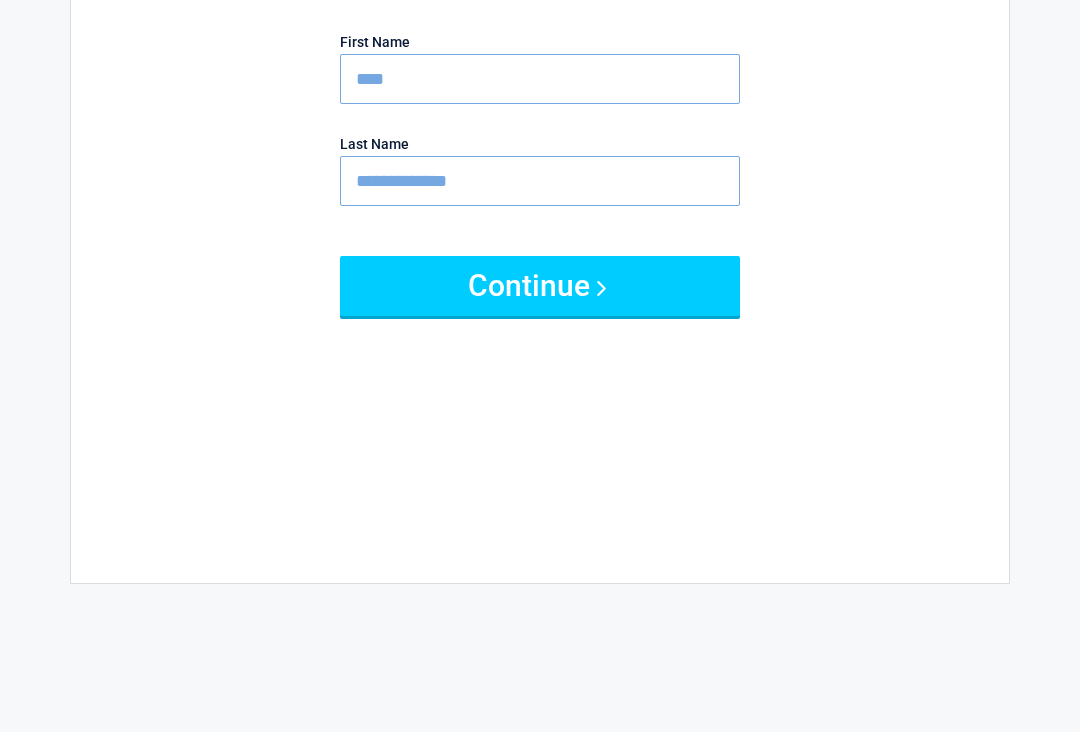 click on "Continue" at bounding box center [540, 286] 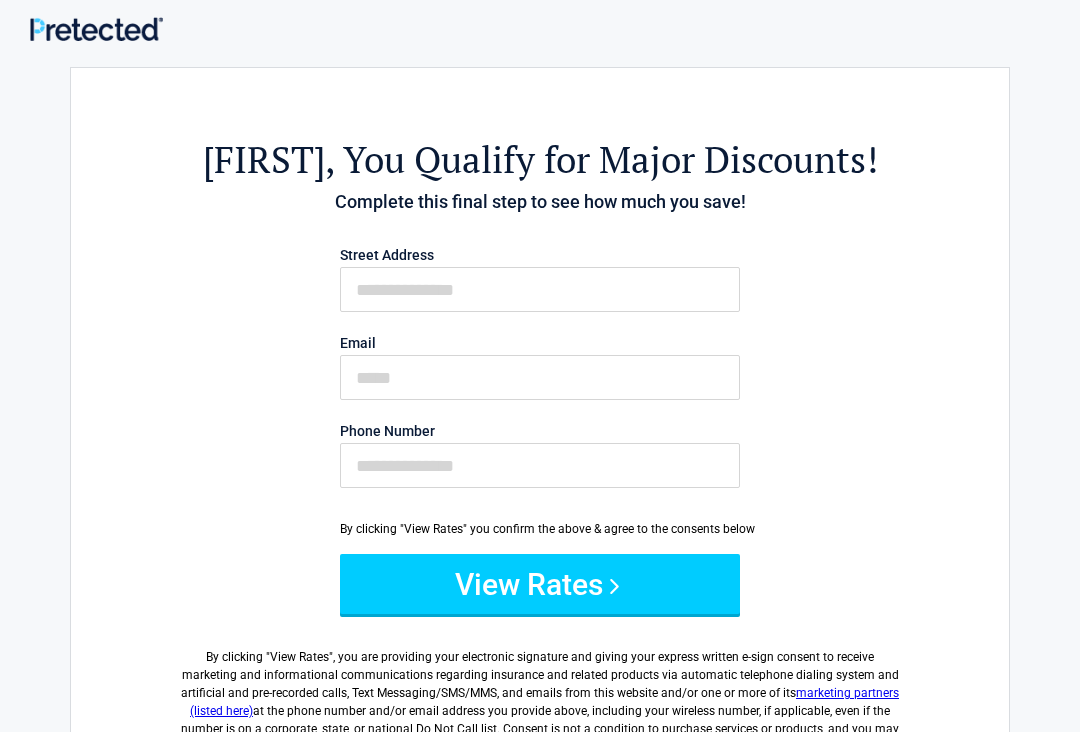 scroll, scrollTop: 0, scrollLeft: 0, axis: both 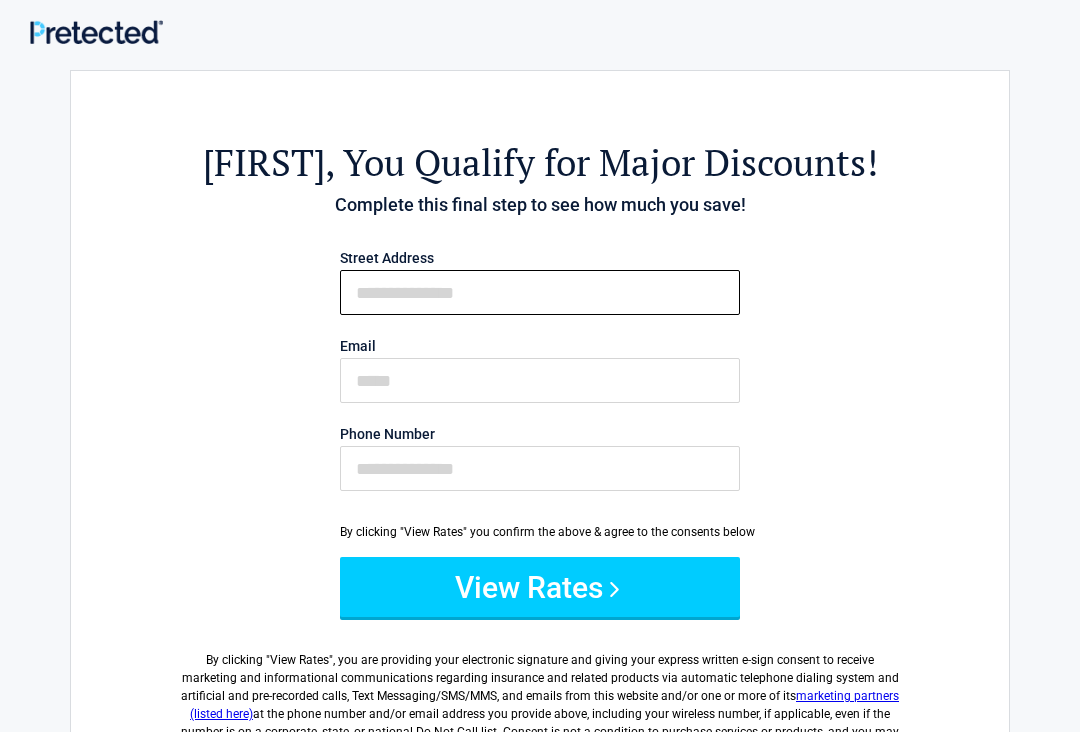 click on "First Name" at bounding box center (540, 292) 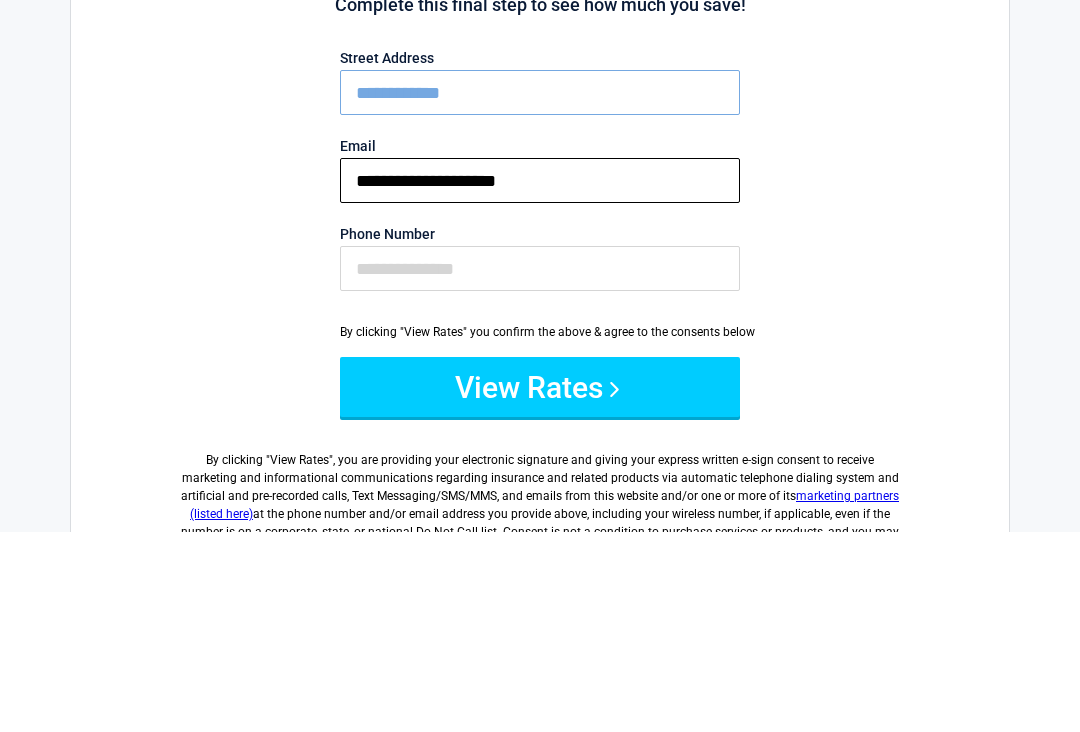 type on "**********" 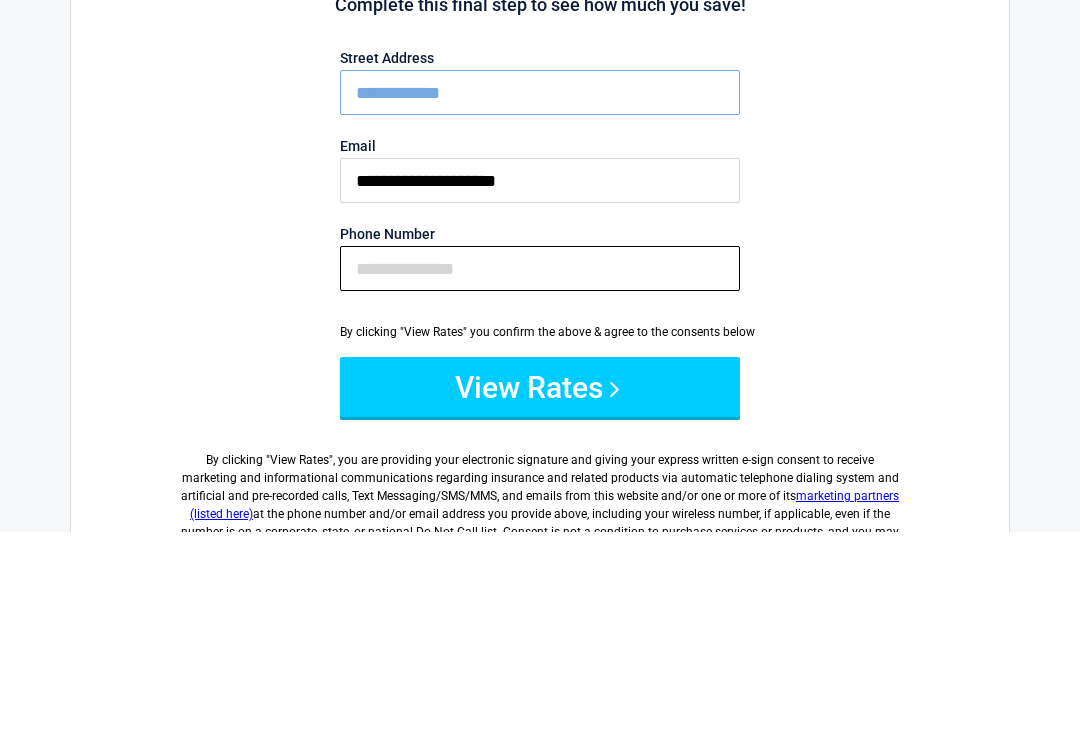 click on "Phone Number" at bounding box center [540, 468] 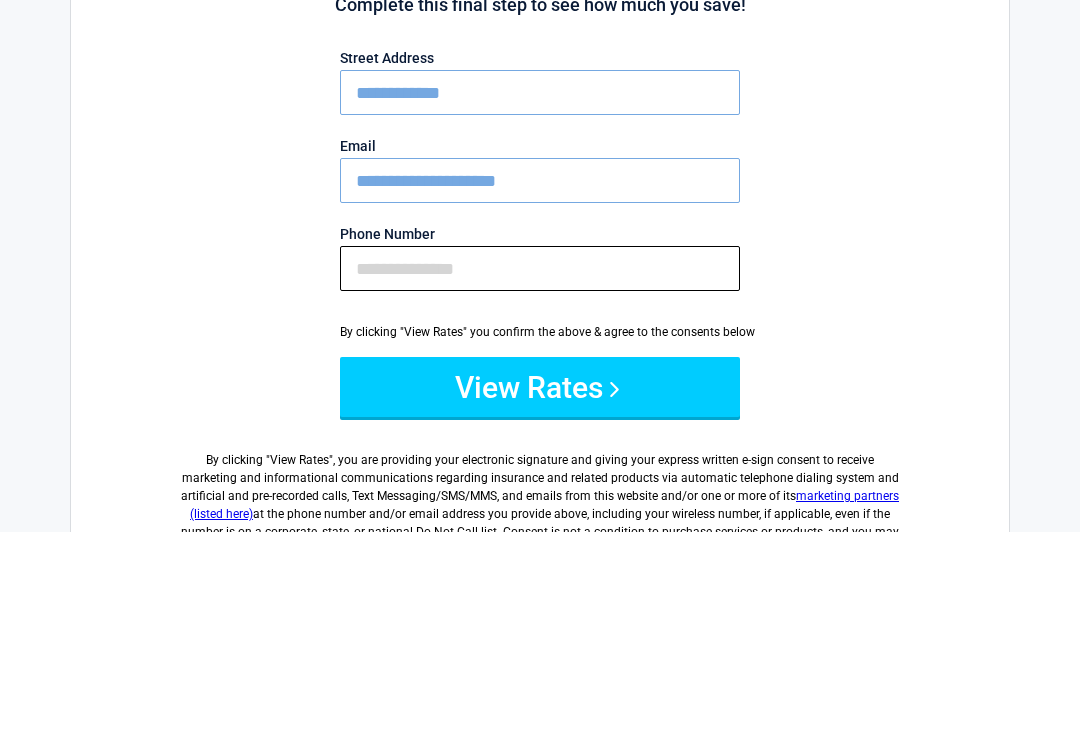type on "**********" 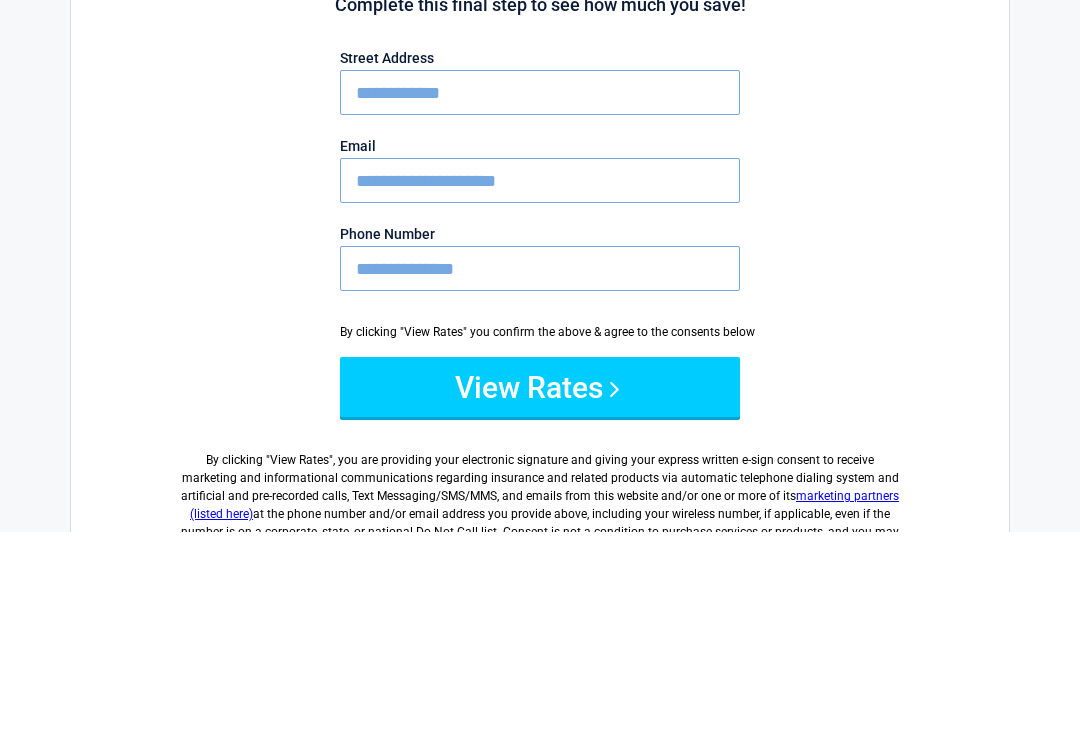 scroll, scrollTop: 200, scrollLeft: 0, axis: vertical 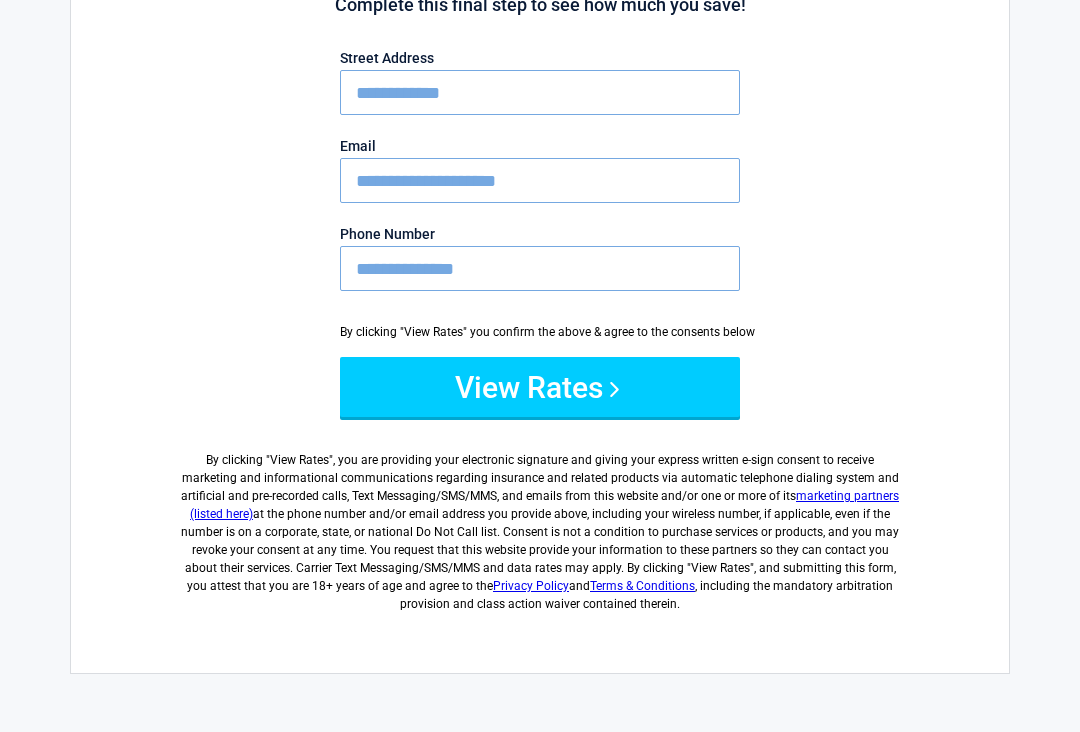 click on "View Rates" at bounding box center [540, 387] 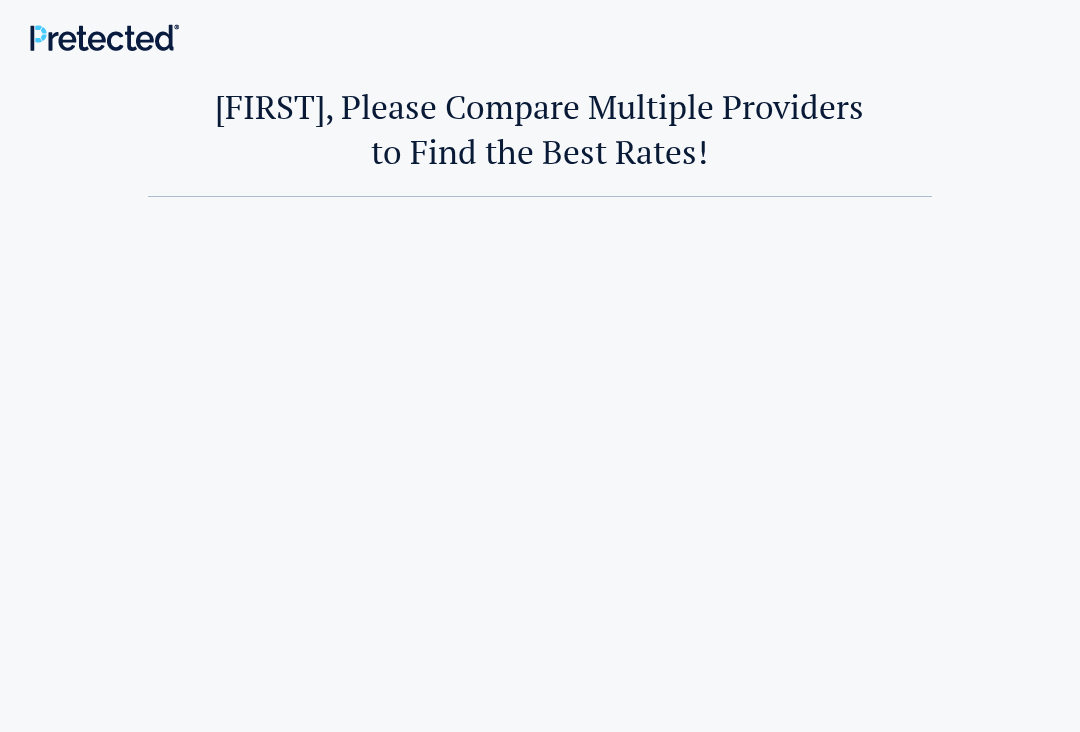 scroll, scrollTop: 0, scrollLeft: 0, axis: both 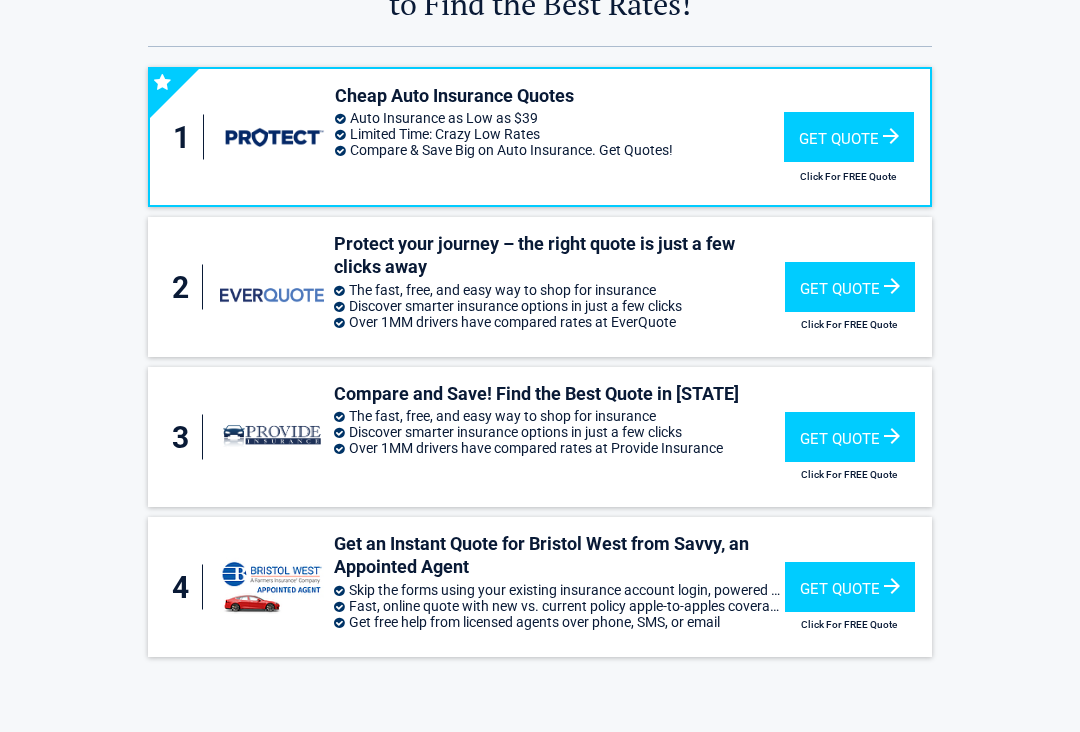 click on "Get Quote" at bounding box center (850, 287) 